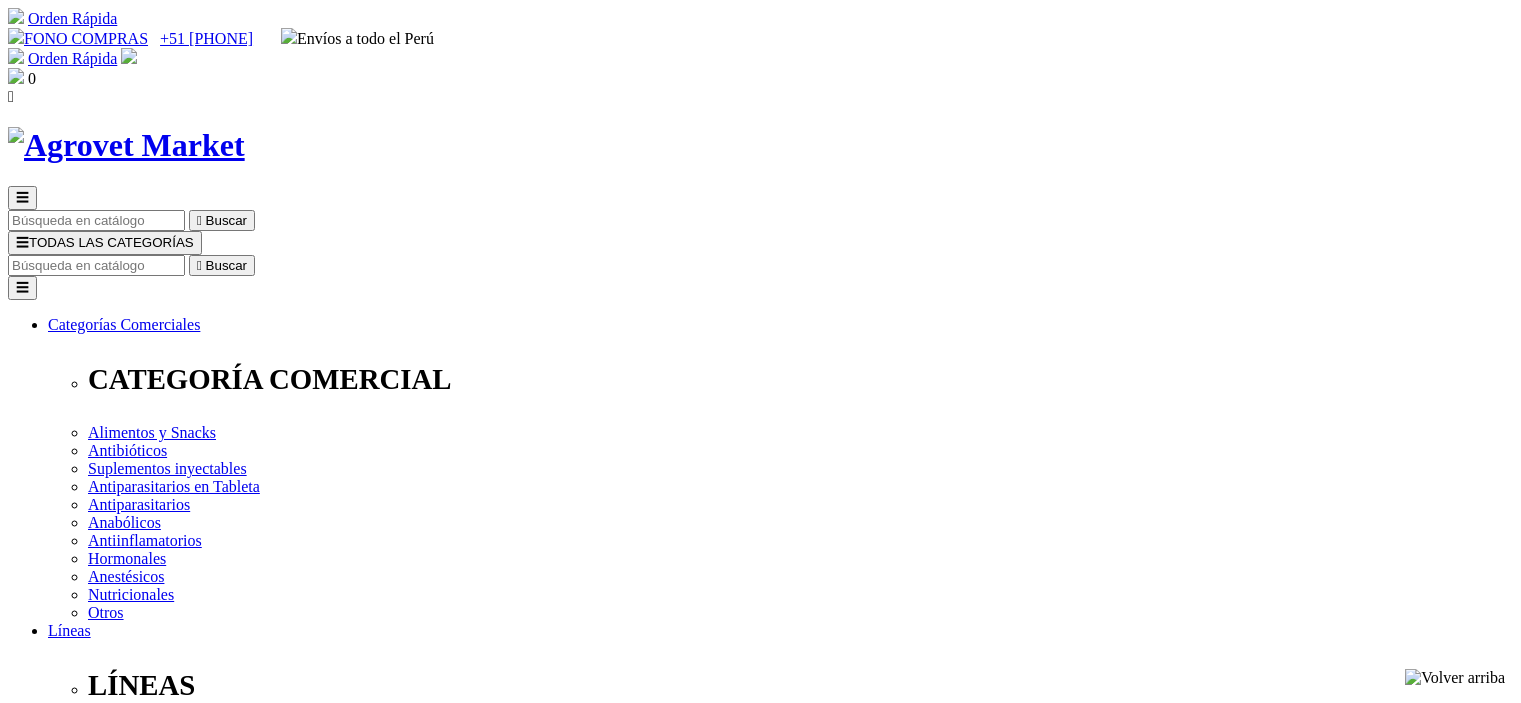 scroll, scrollTop: 0, scrollLeft: 0, axis: both 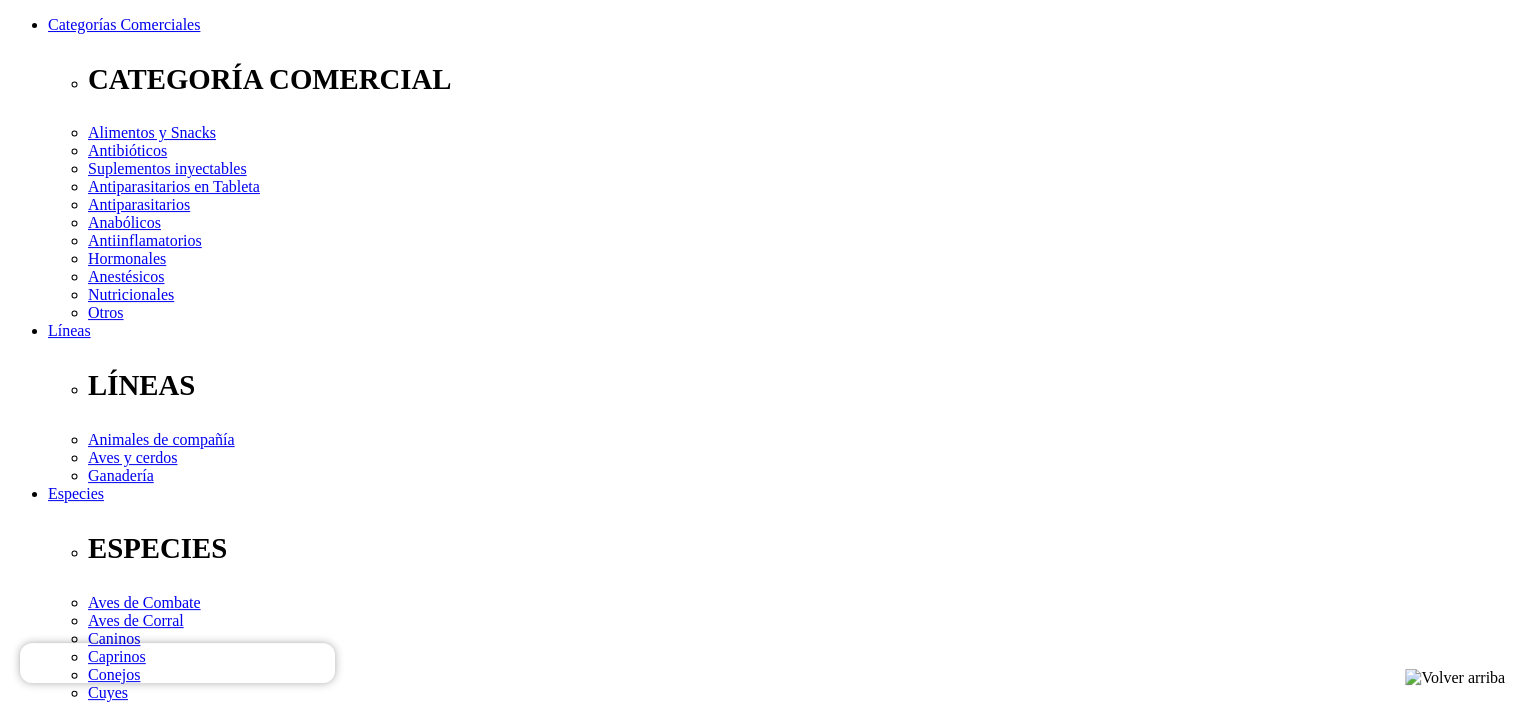 click on "Elige la presentación comercial que deseas
Frasco x 180ml
Frasco x 350ml" at bounding box center [148, 2636] 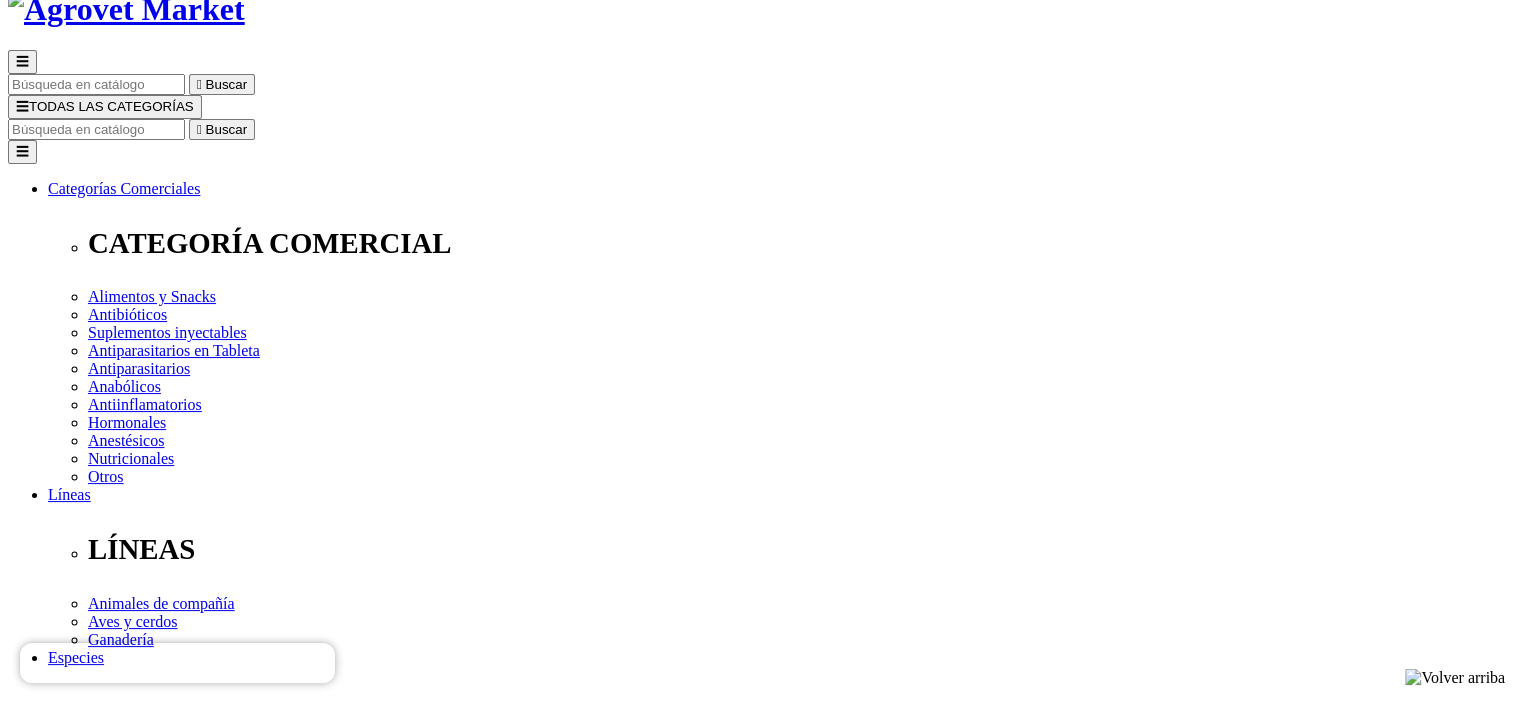 scroll, scrollTop: 140, scrollLeft: 0, axis: vertical 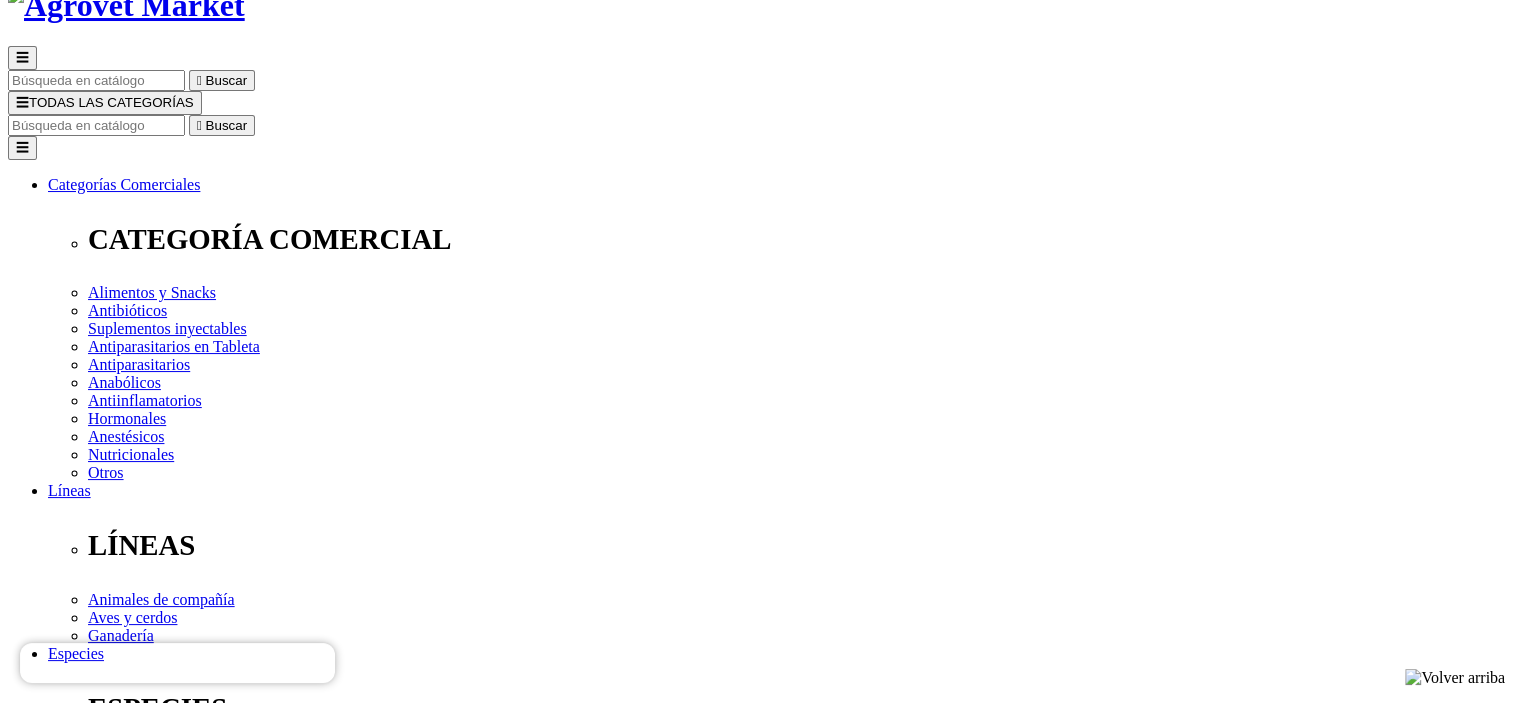 click on "Elige la presentación comercial que deseas
Frasco x 180ml
Frasco x 350ml" at bounding box center (148, 2777) 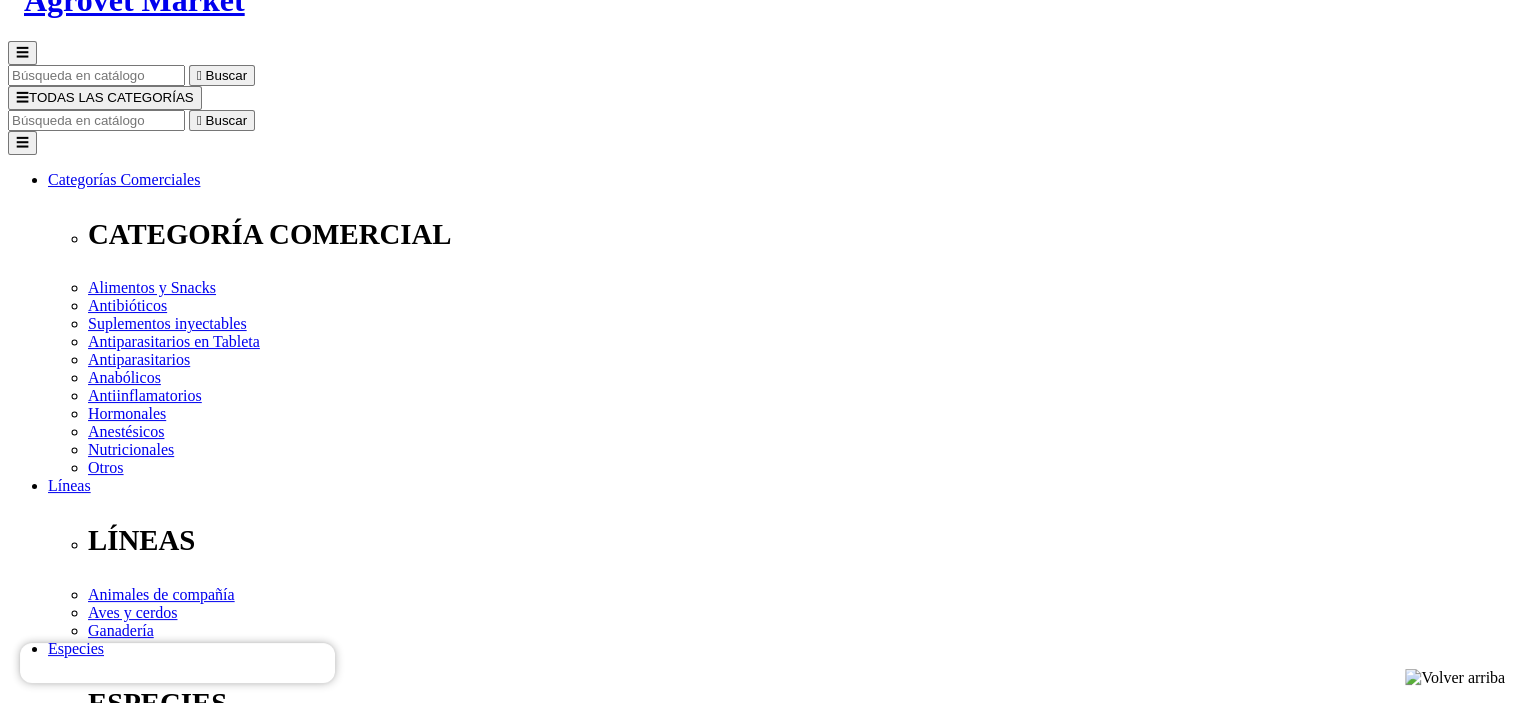 scroll, scrollTop: 140, scrollLeft: 0, axis: vertical 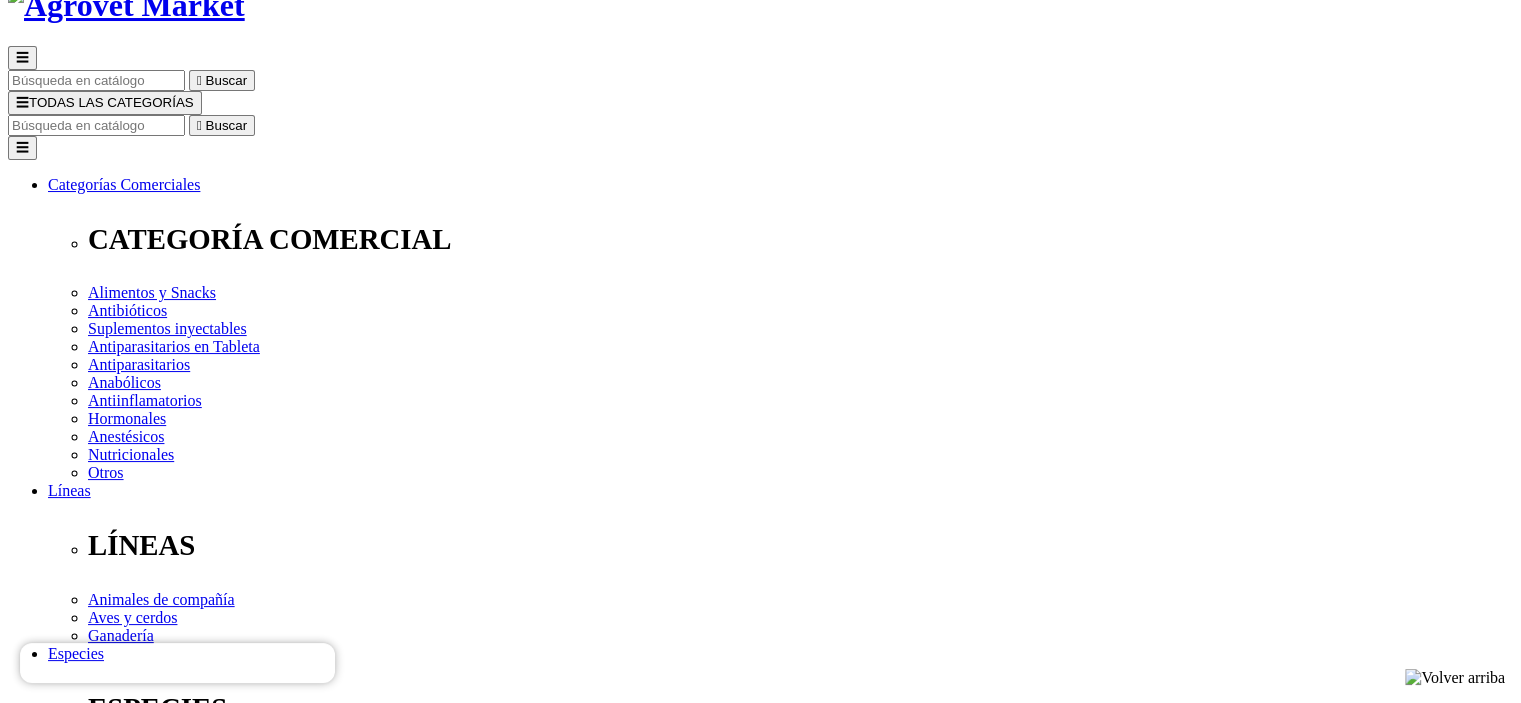 click on "
Añadir al carrito" at bounding box center [65, 2867] 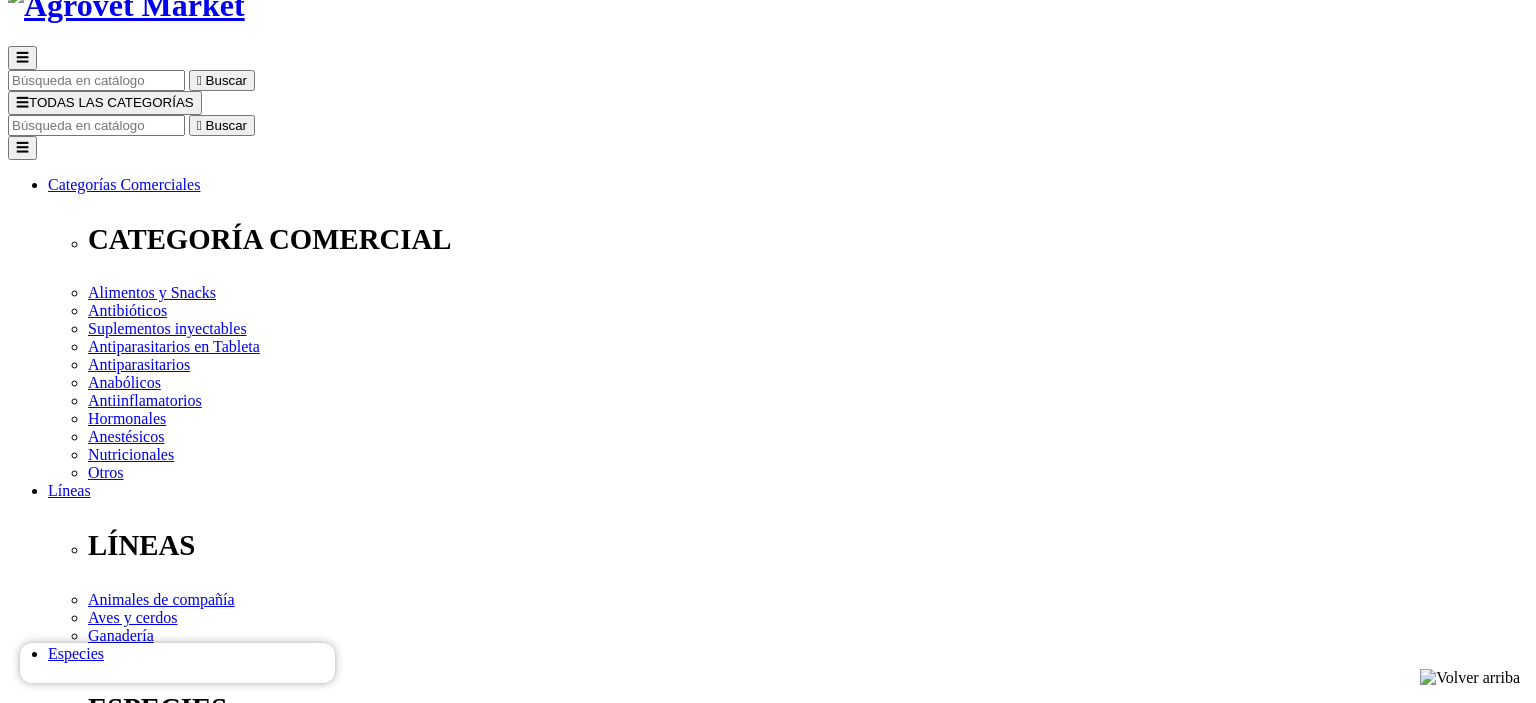 click on "Continuar comprando" at bounding box center (80, 9883) 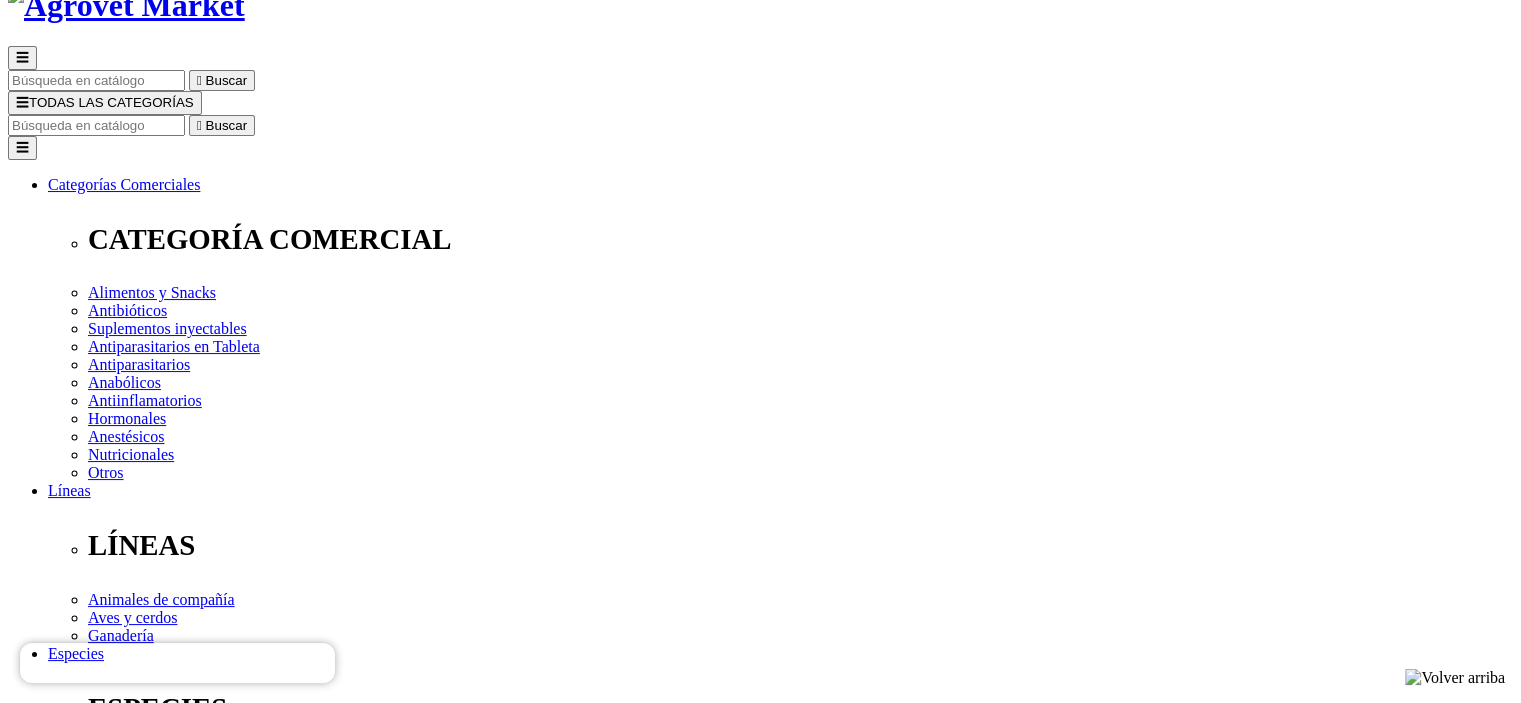 select on "373" 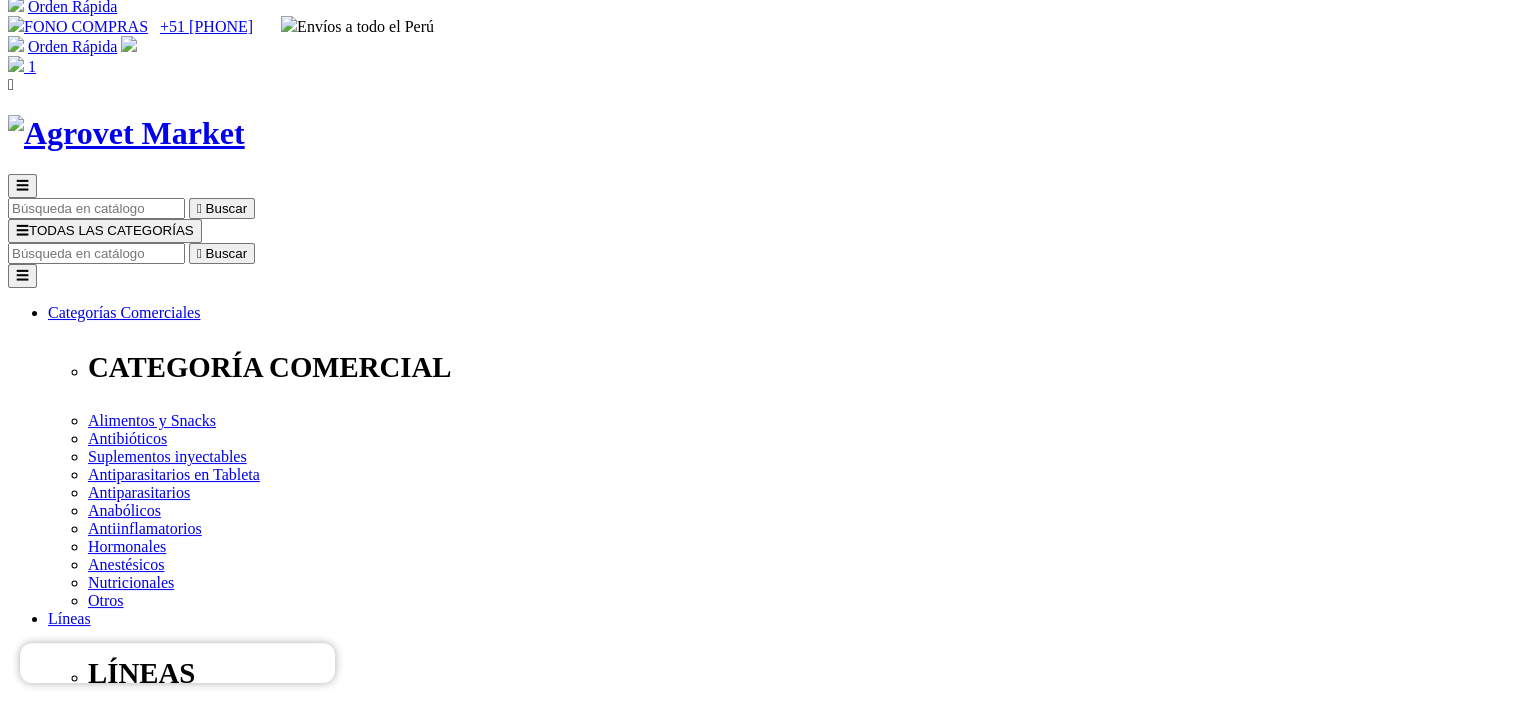 scroll, scrollTop: 0, scrollLeft: 0, axis: both 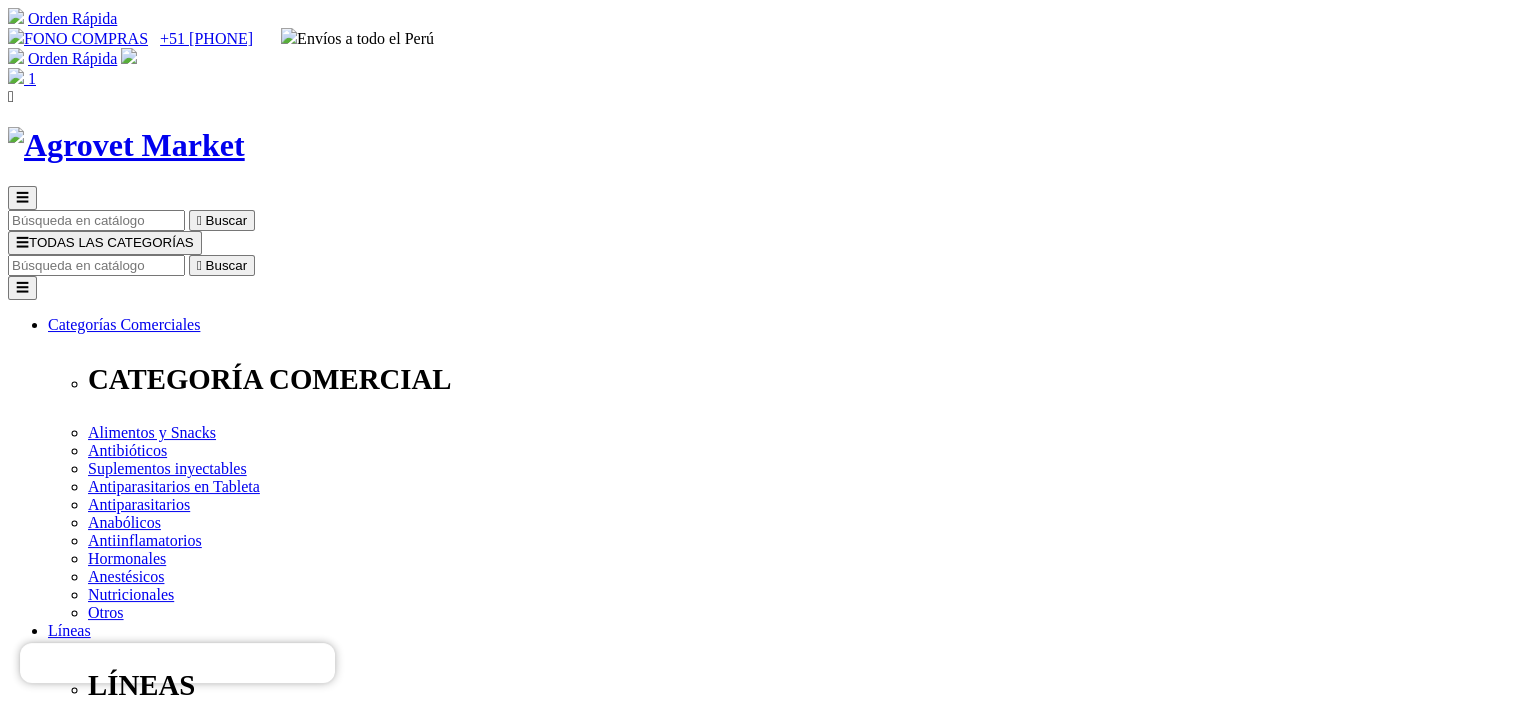 click on "Inicio
Todos los productos
Salaris AD3E

-10% DSCTO
-10%" at bounding box center [760, 4107] 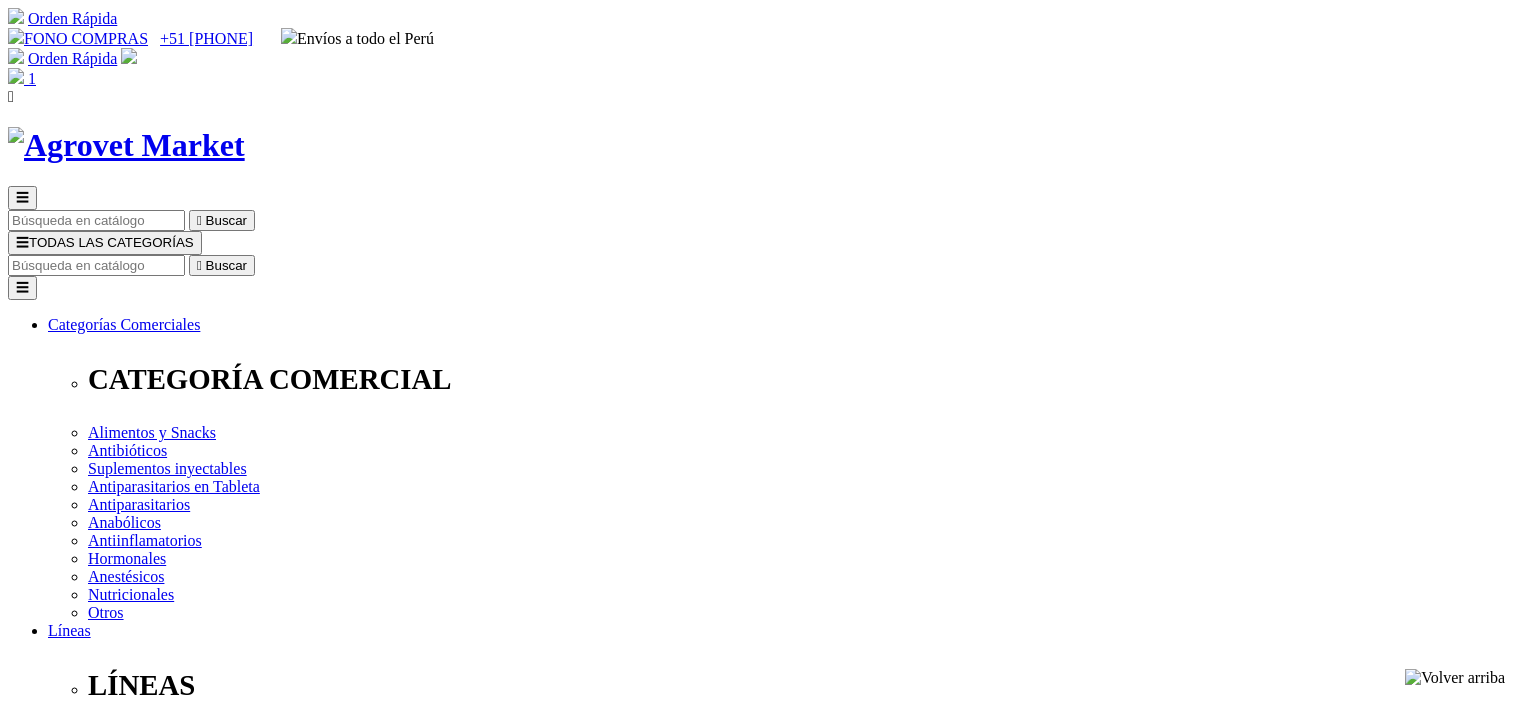 scroll, scrollTop: 0, scrollLeft: 0, axis: both 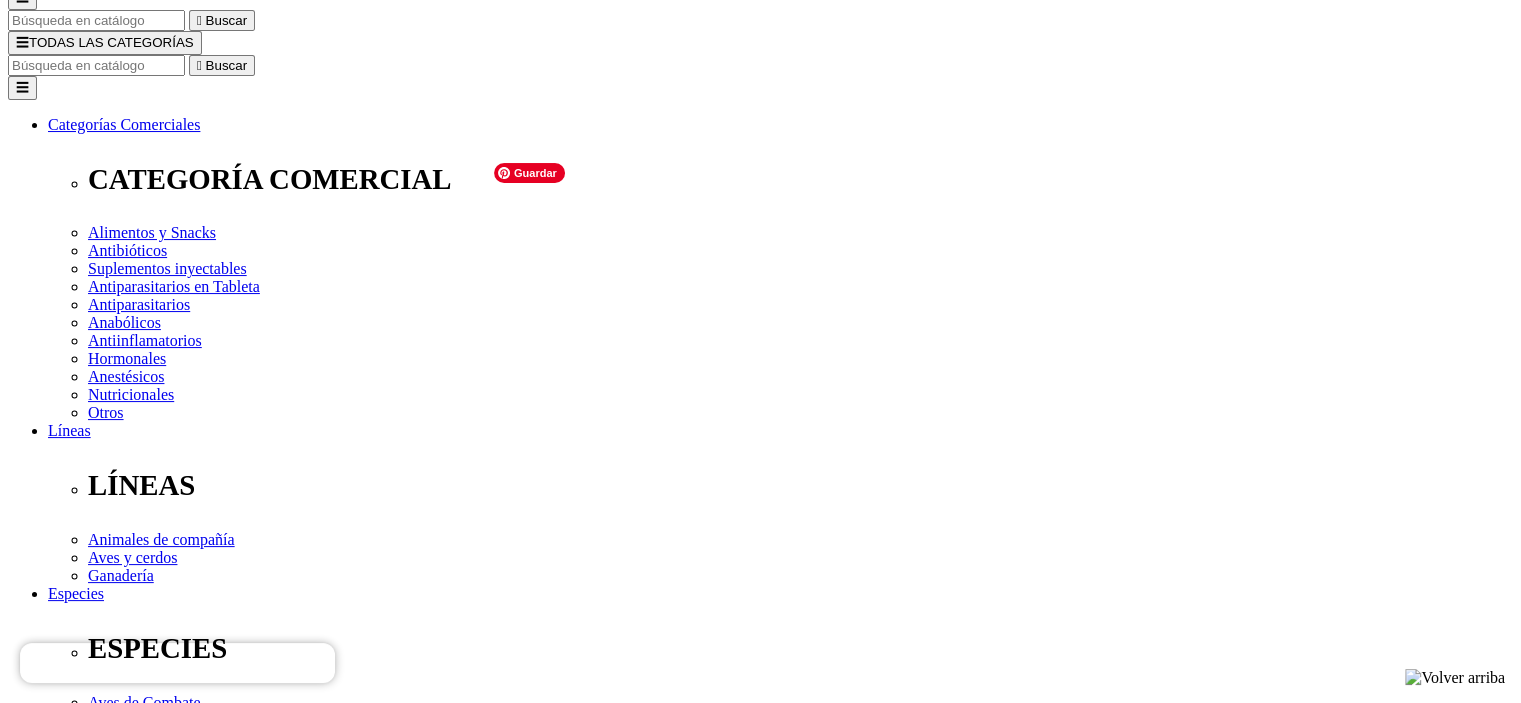 click at bounding box center (80, 2363) 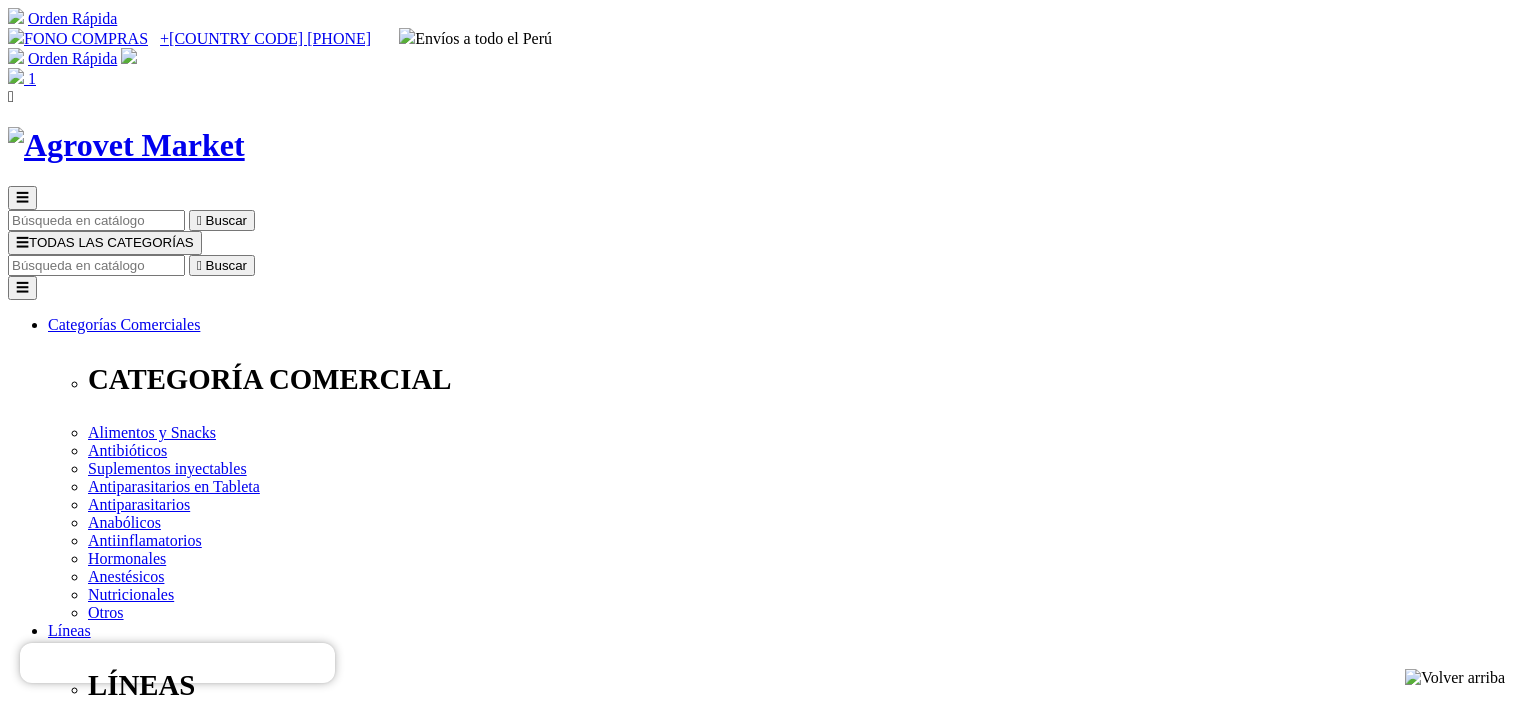 scroll, scrollTop: 0, scrollLeft: 0, axis: both 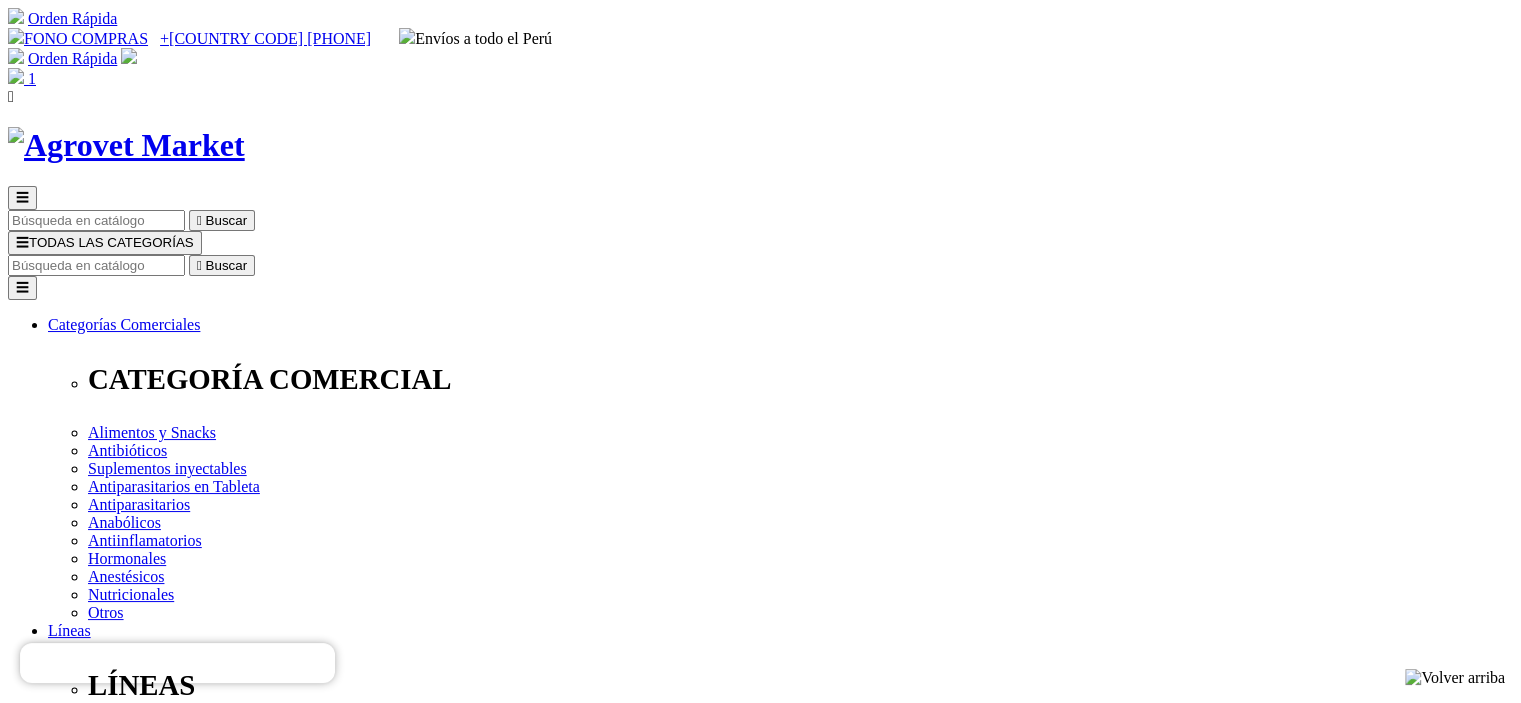 click on "Felinos" at bounding box center (151, 1950) 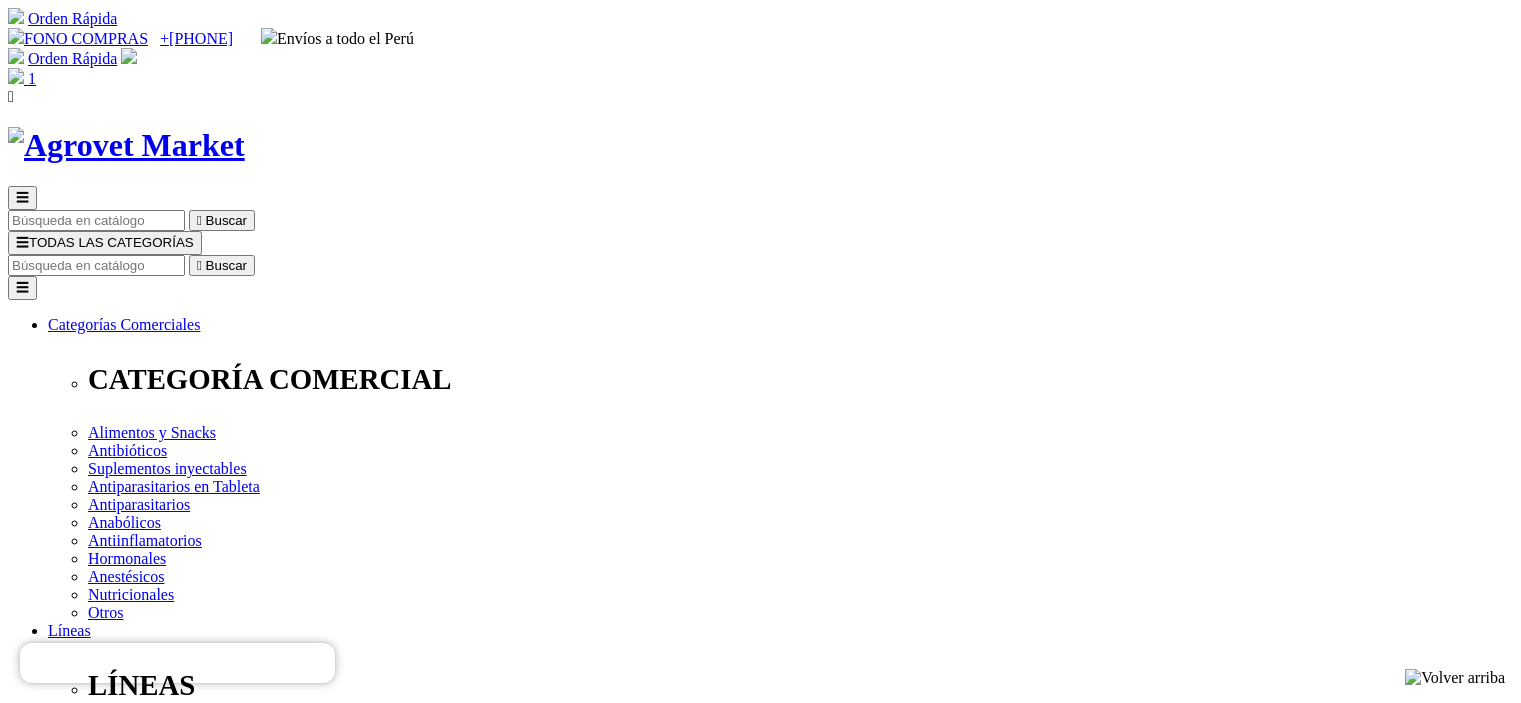 scroll, scrollTop: 0, scrollLeft: 0, axis: both 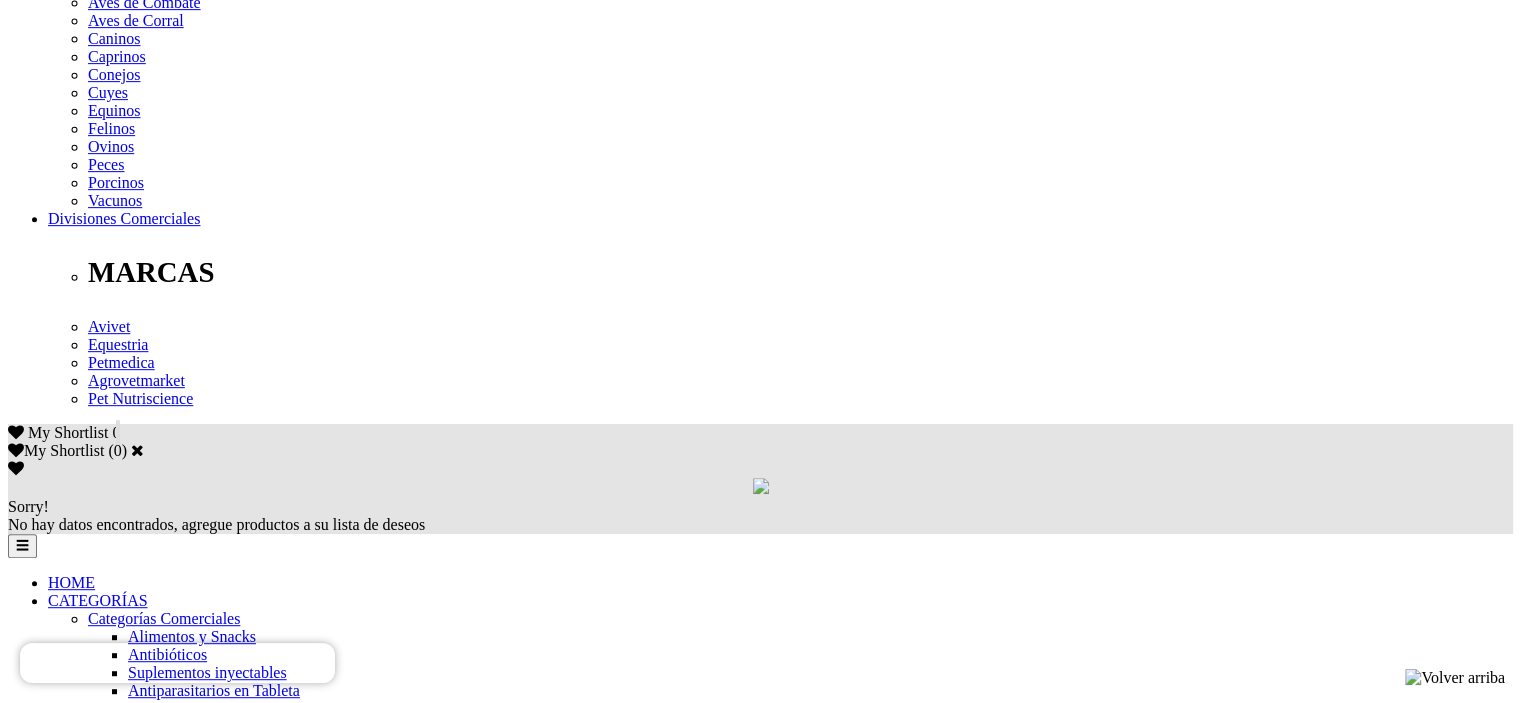 click on "2" at bounding box center [52, 5667] 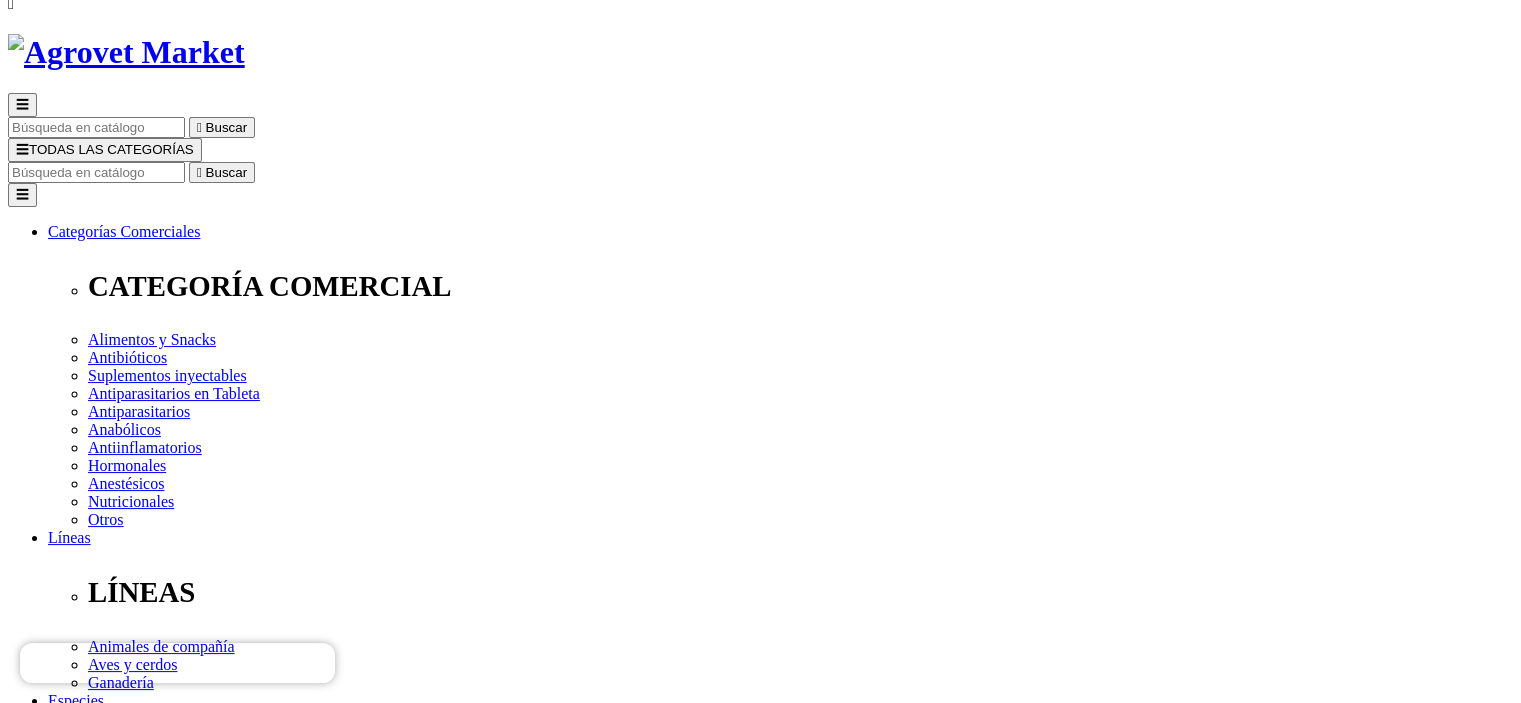 scroll, scrollTop: 100, scrollLeft: 0, axis: vertical 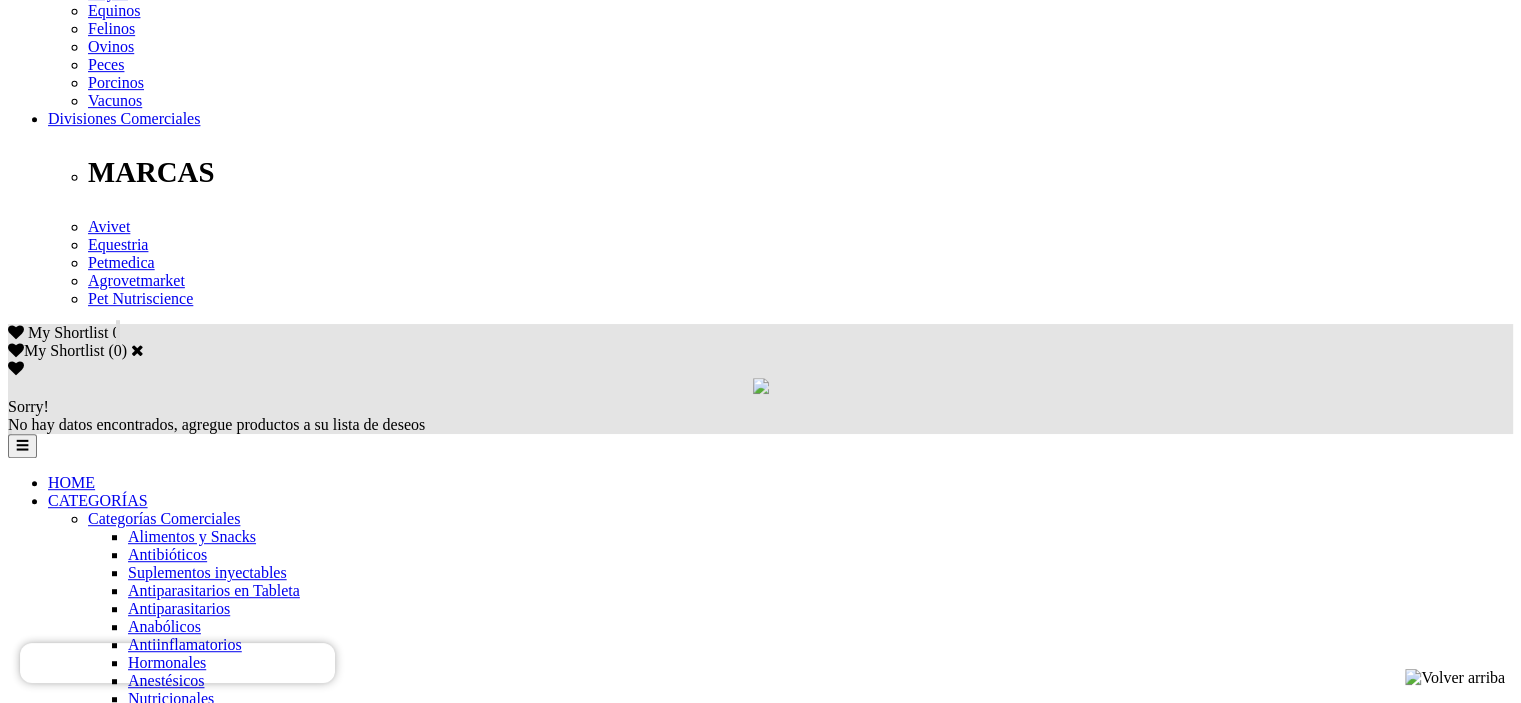 click on "3" at bounding box center [52, 5596] 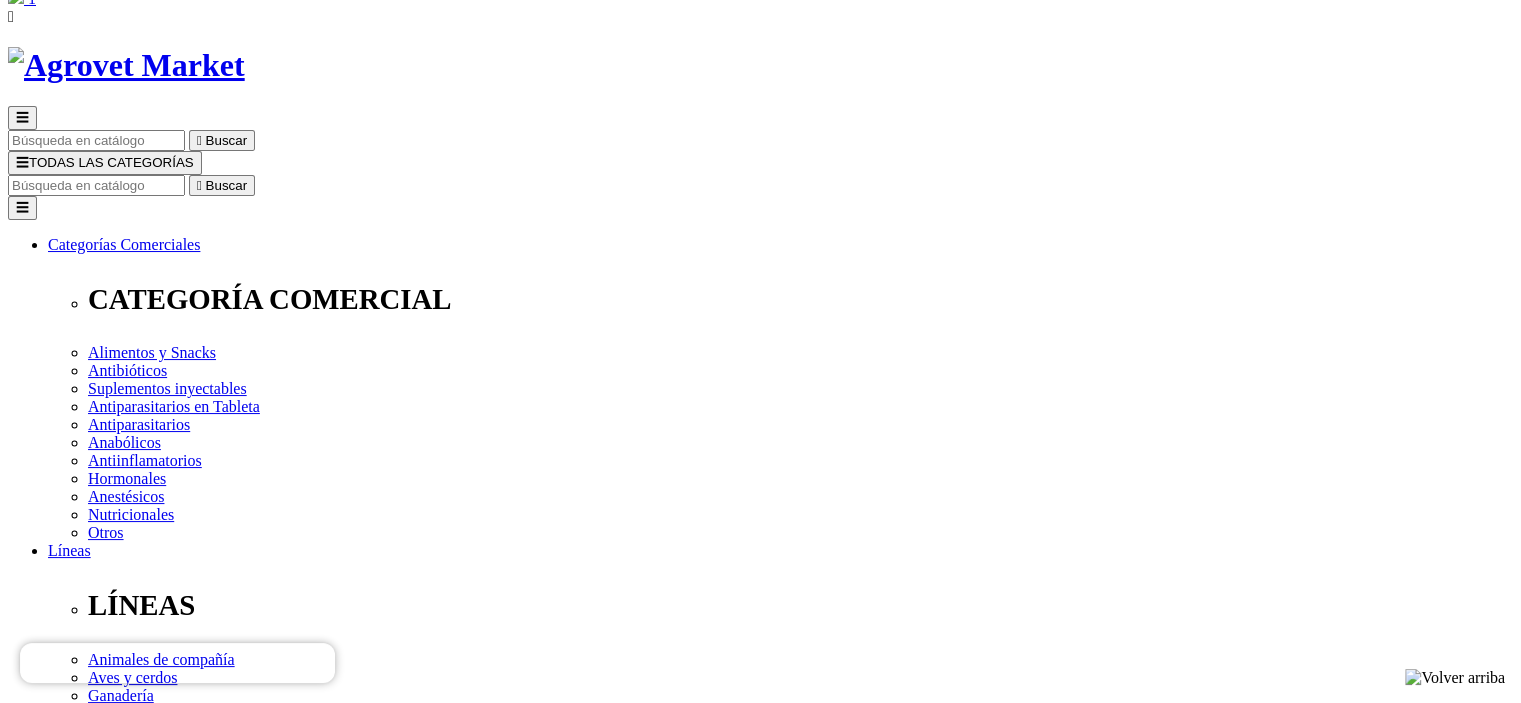 scroll, scrollTop: 0, scrollLeft: 0, axis: both 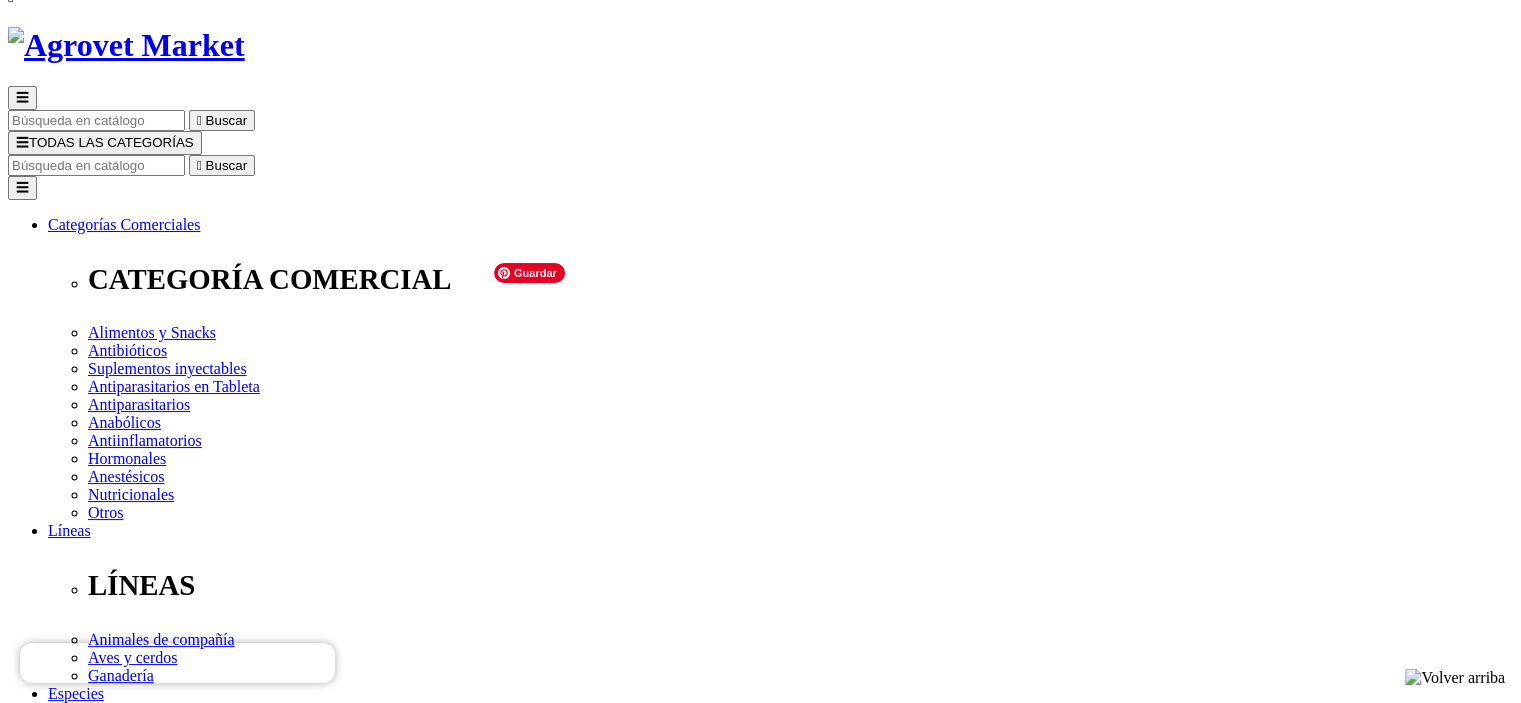 click at bounding box center [59, 3566] 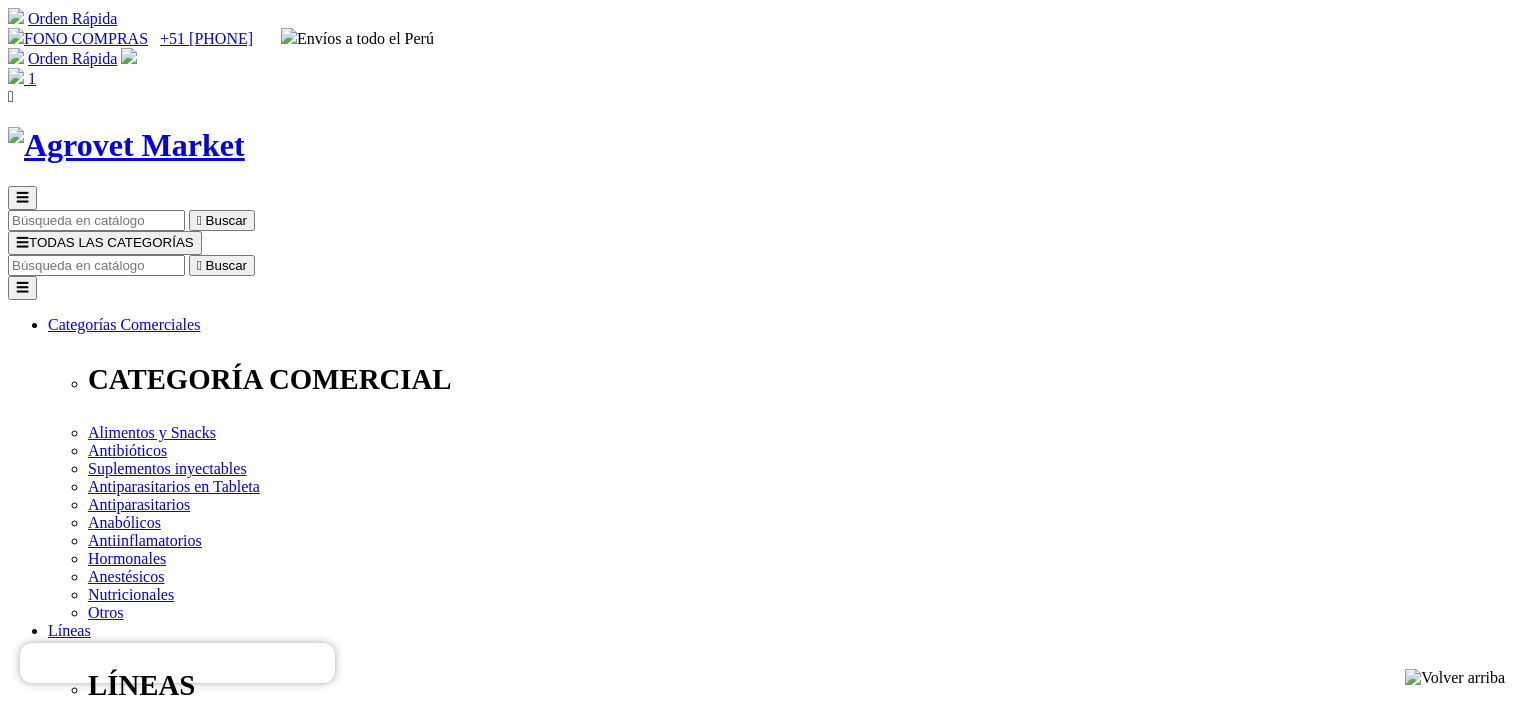 scroll, scrollTop: 0, scrollLeft: 0, axis: both 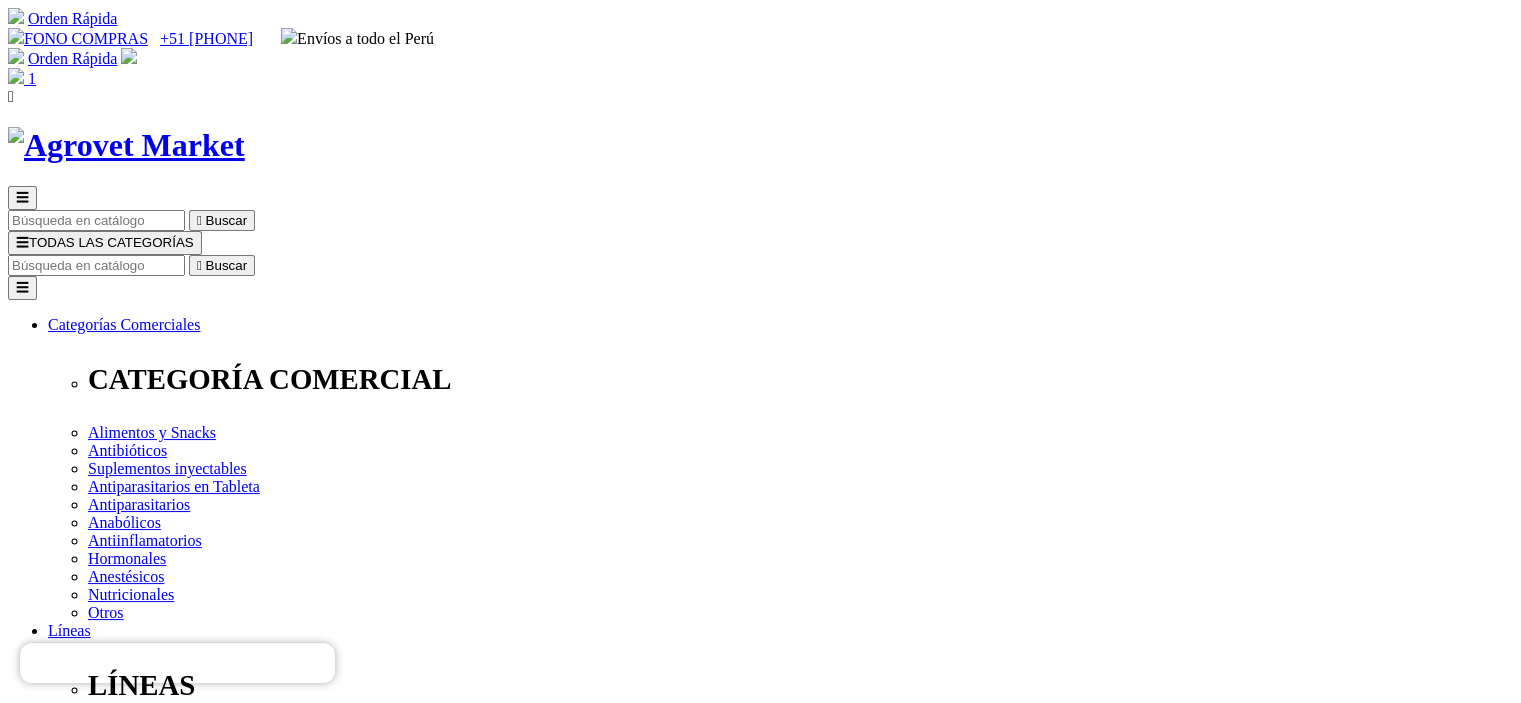 click on "☰" at bounding box center [22, 242] 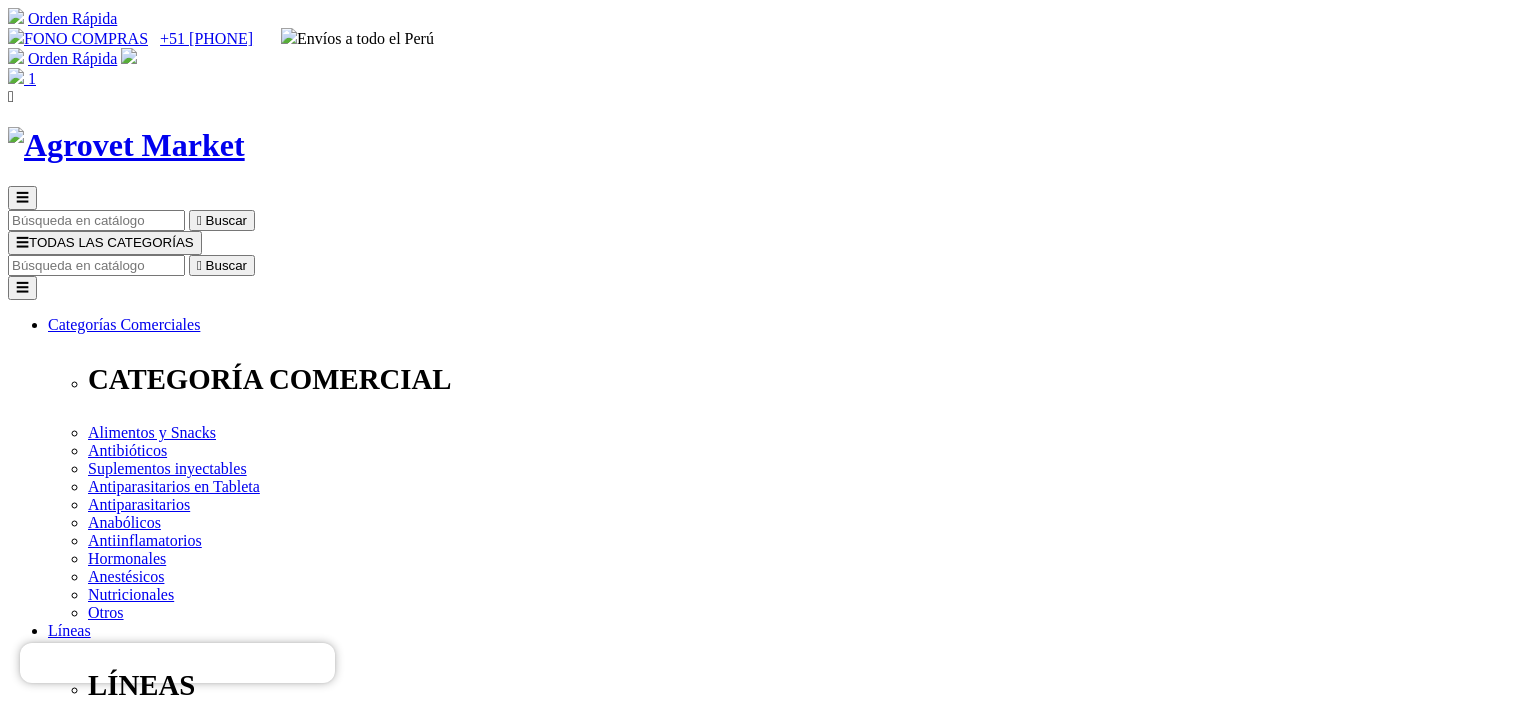click at bounding box center [91, 8156] 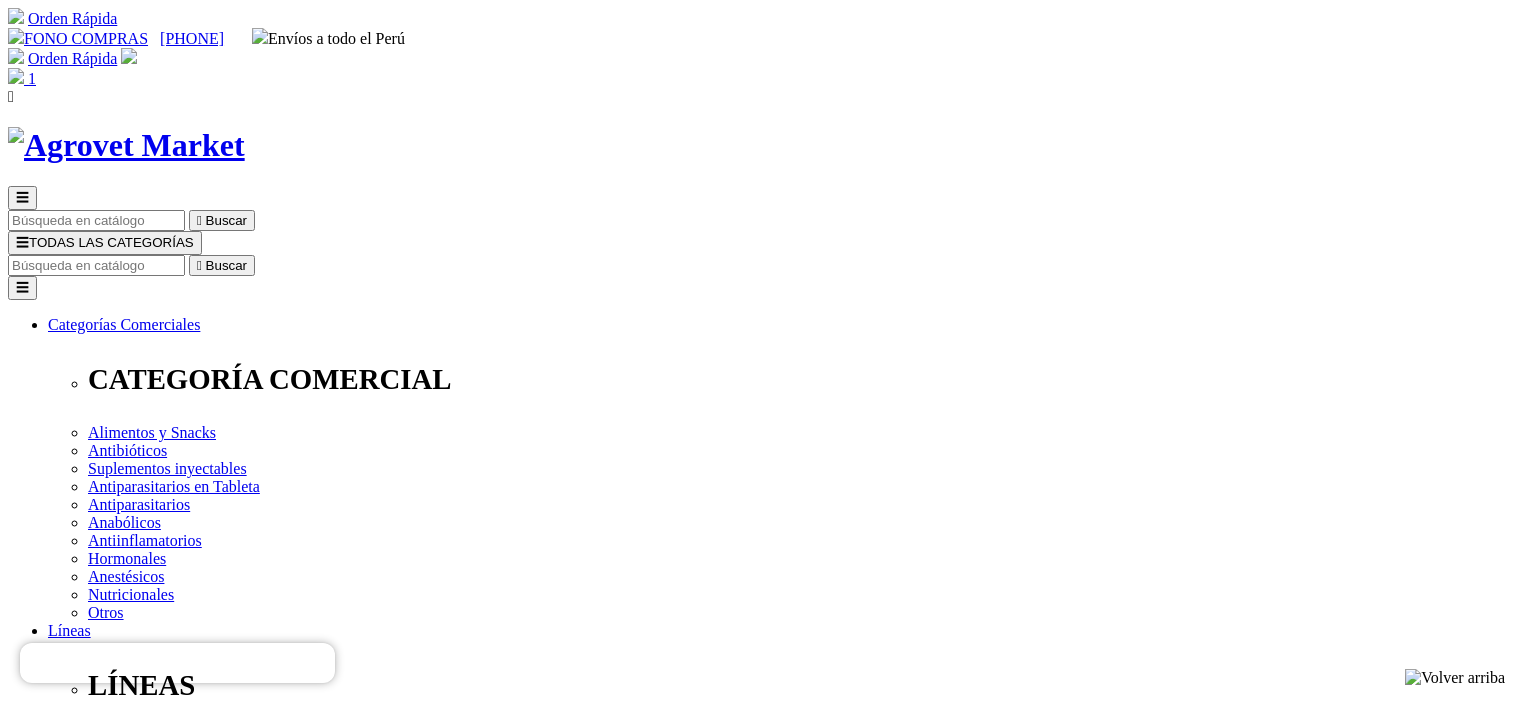 scroll, scrollTop: 0, scrollLeft: 0, axis: both 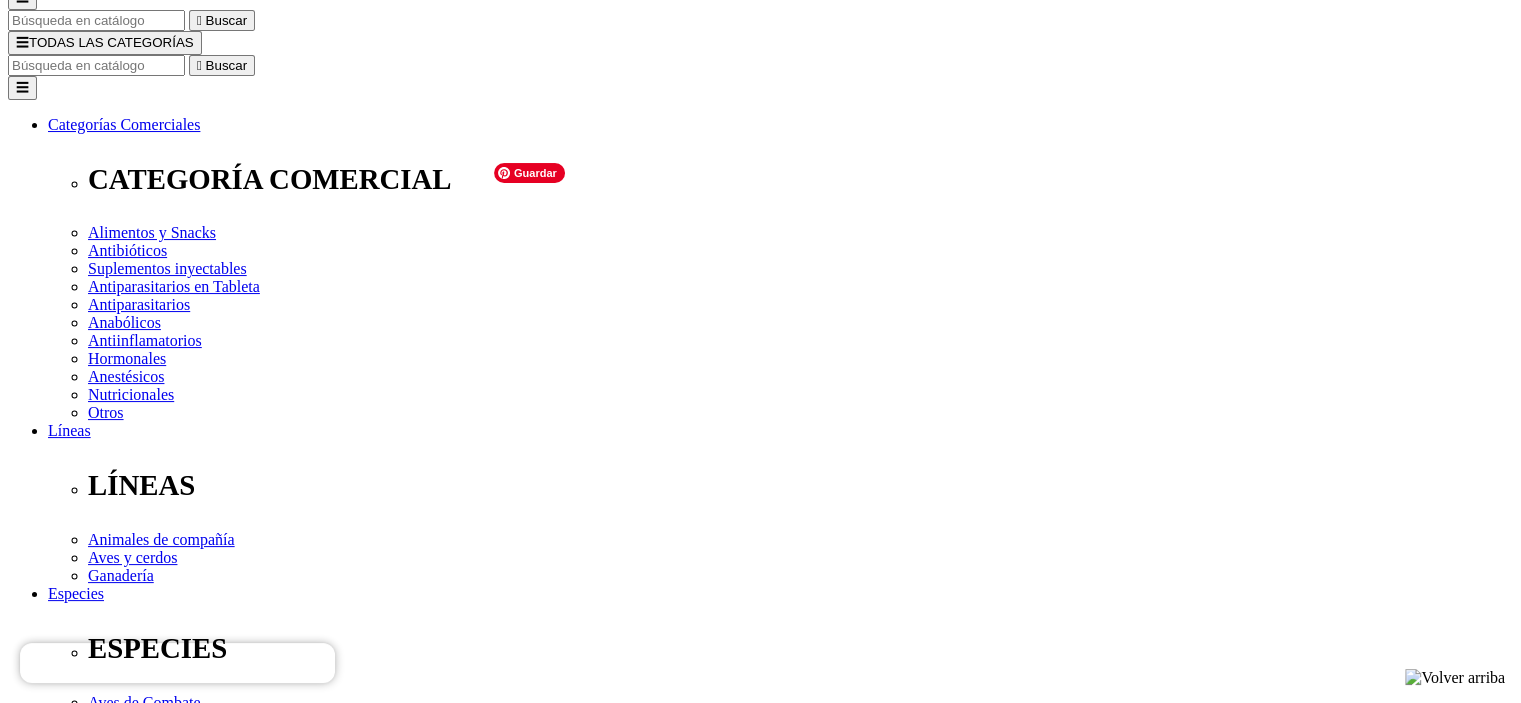click at bounding box center [114, 2381] 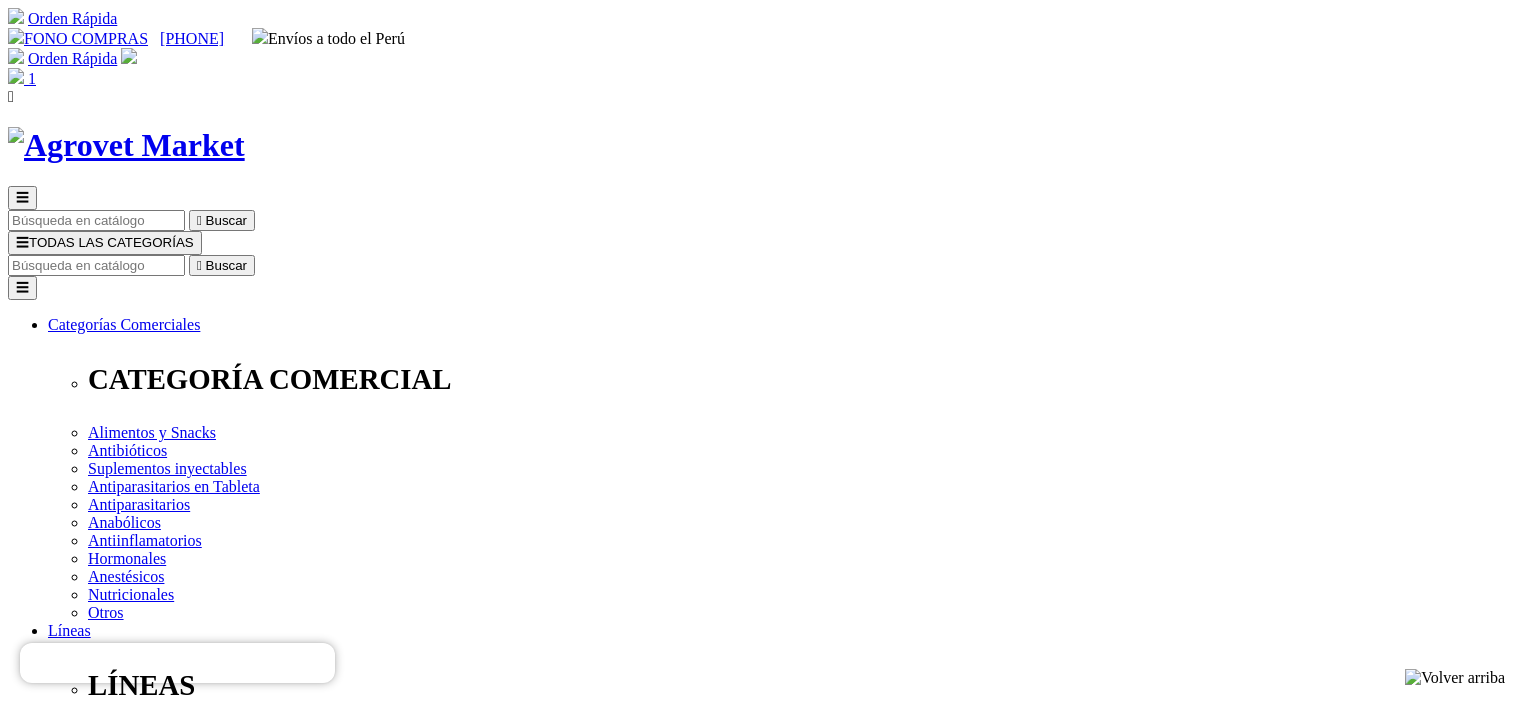 scroll, scrollTop: 0, scrollLeft: 0, axis: both 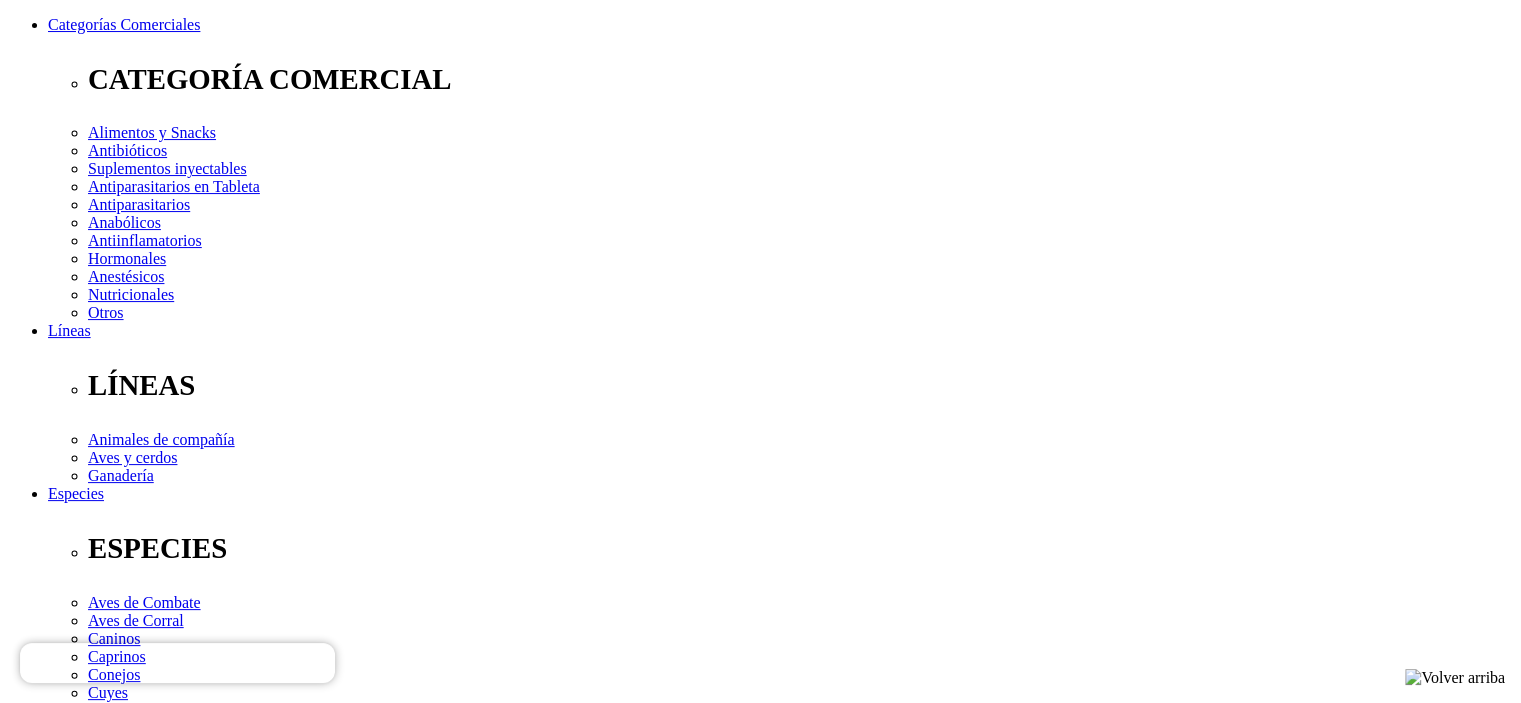 click on "Elige la presentación comercial que deseas
Caja x 1 tableta
Caja x 4 tabletas" at bounding box center [148, 2598] 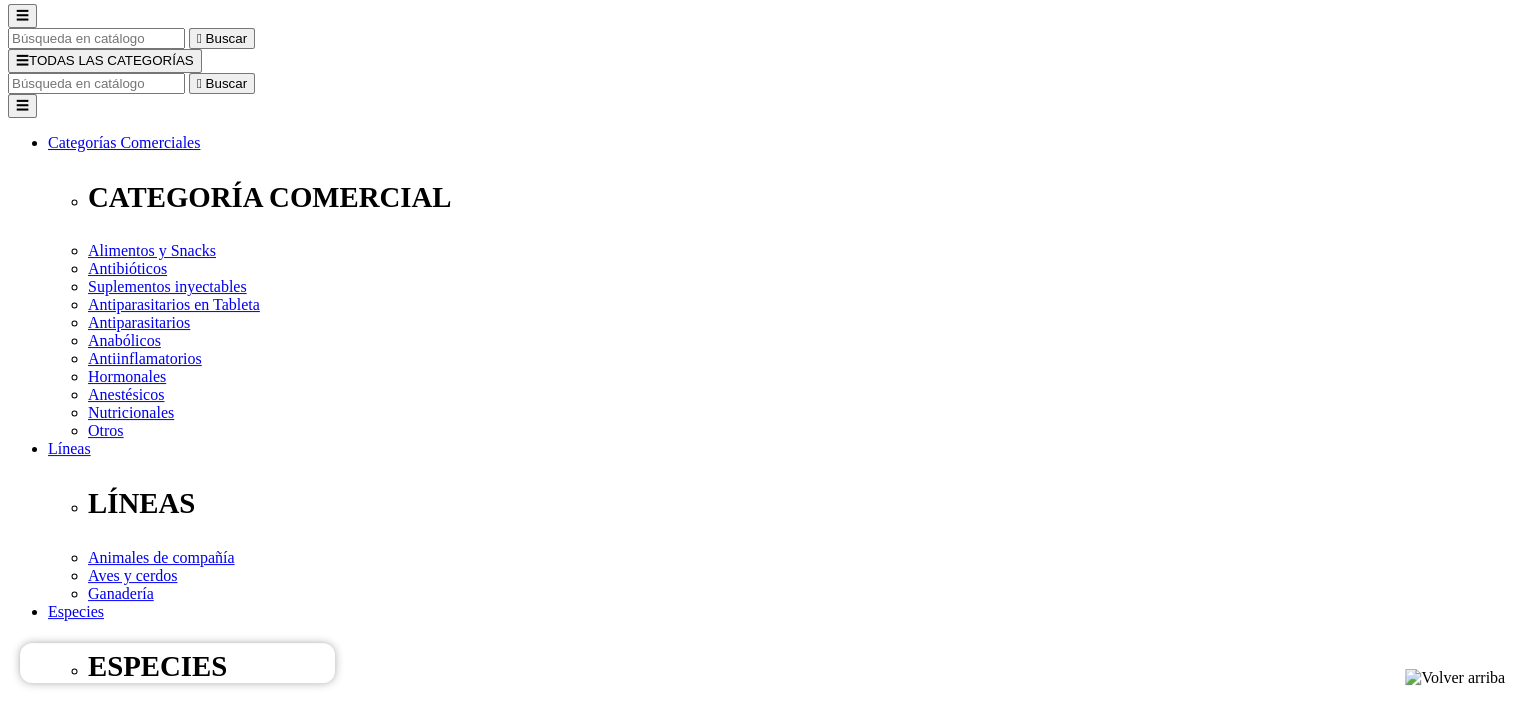 scroll, scrollTop: 200, scrollLeft: 0, axis: vertical 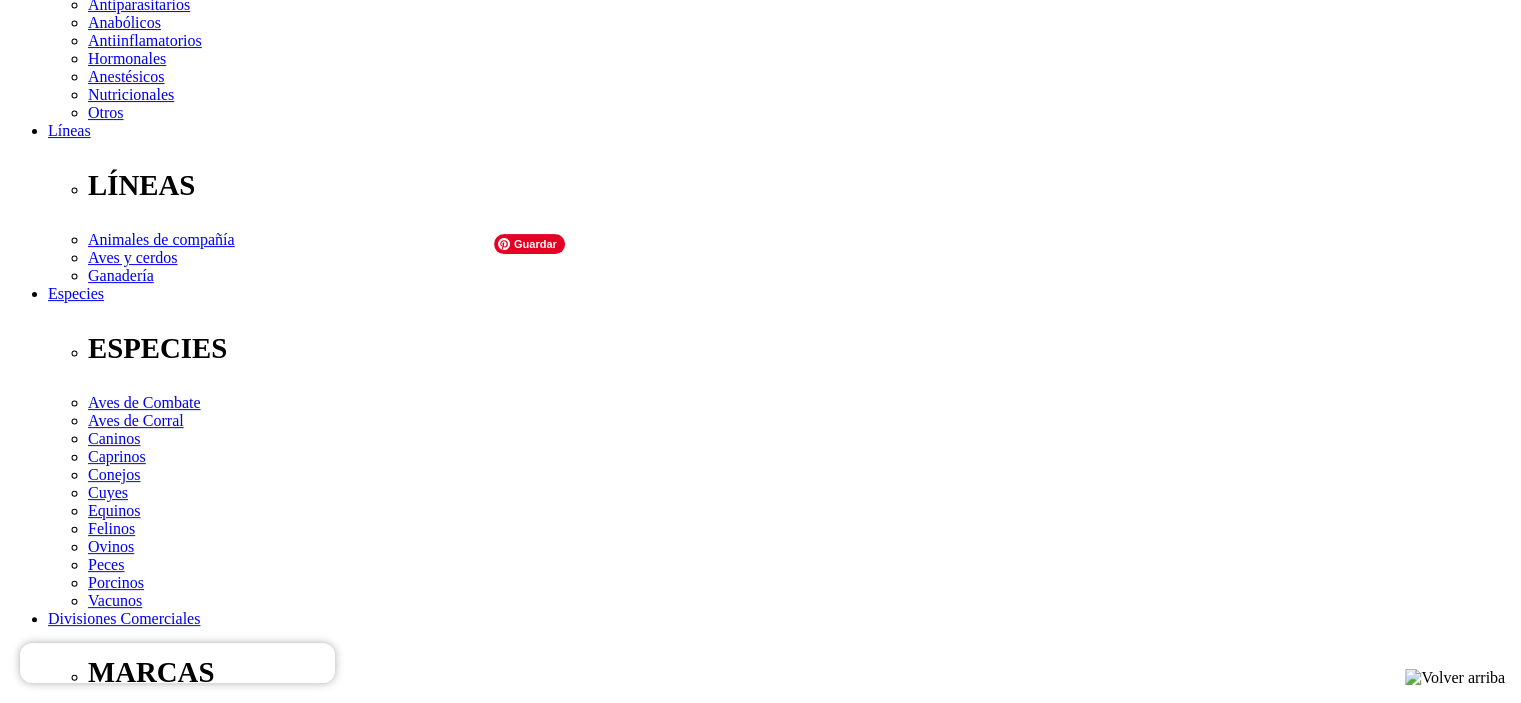click at bounding box center [117, 3082] 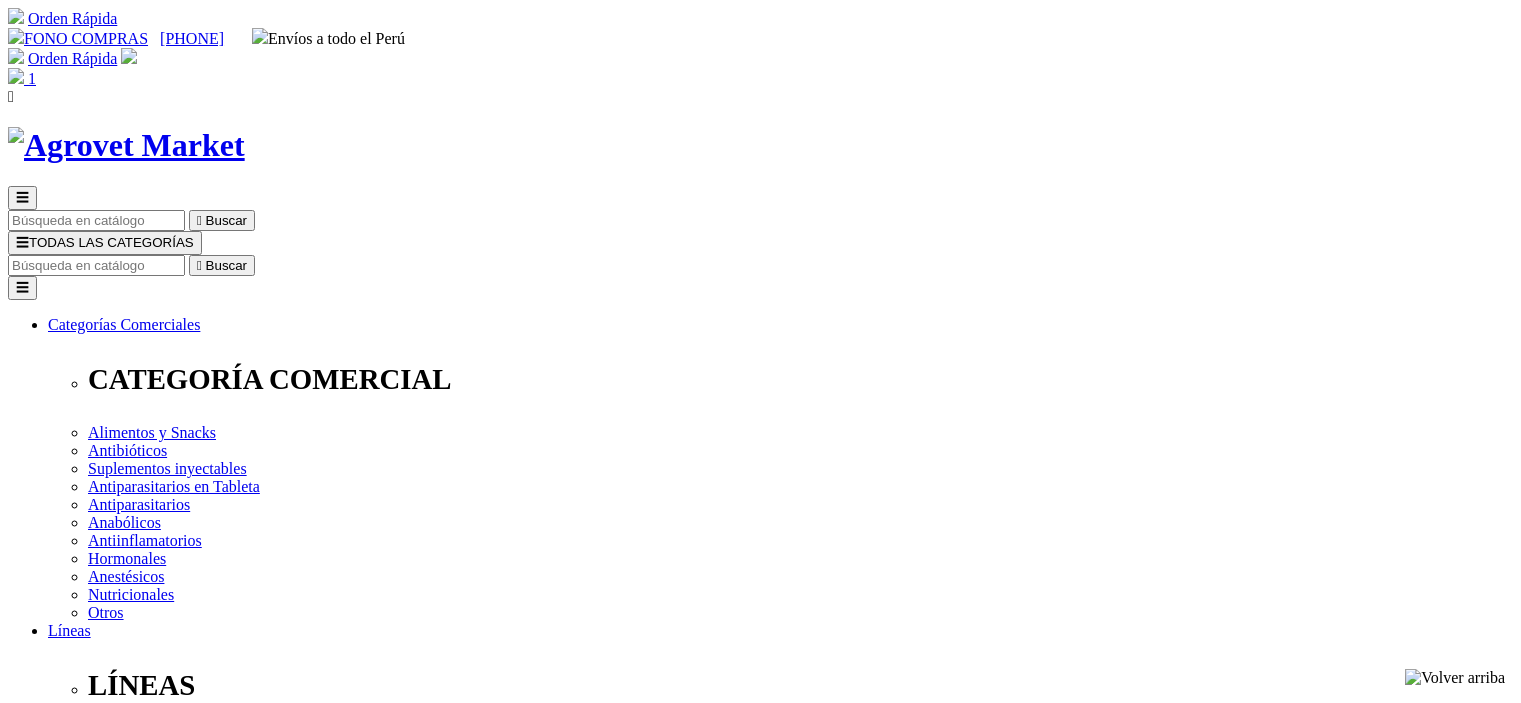 scroll, scrollTop: 0, scrollLeft: 0, axis: both 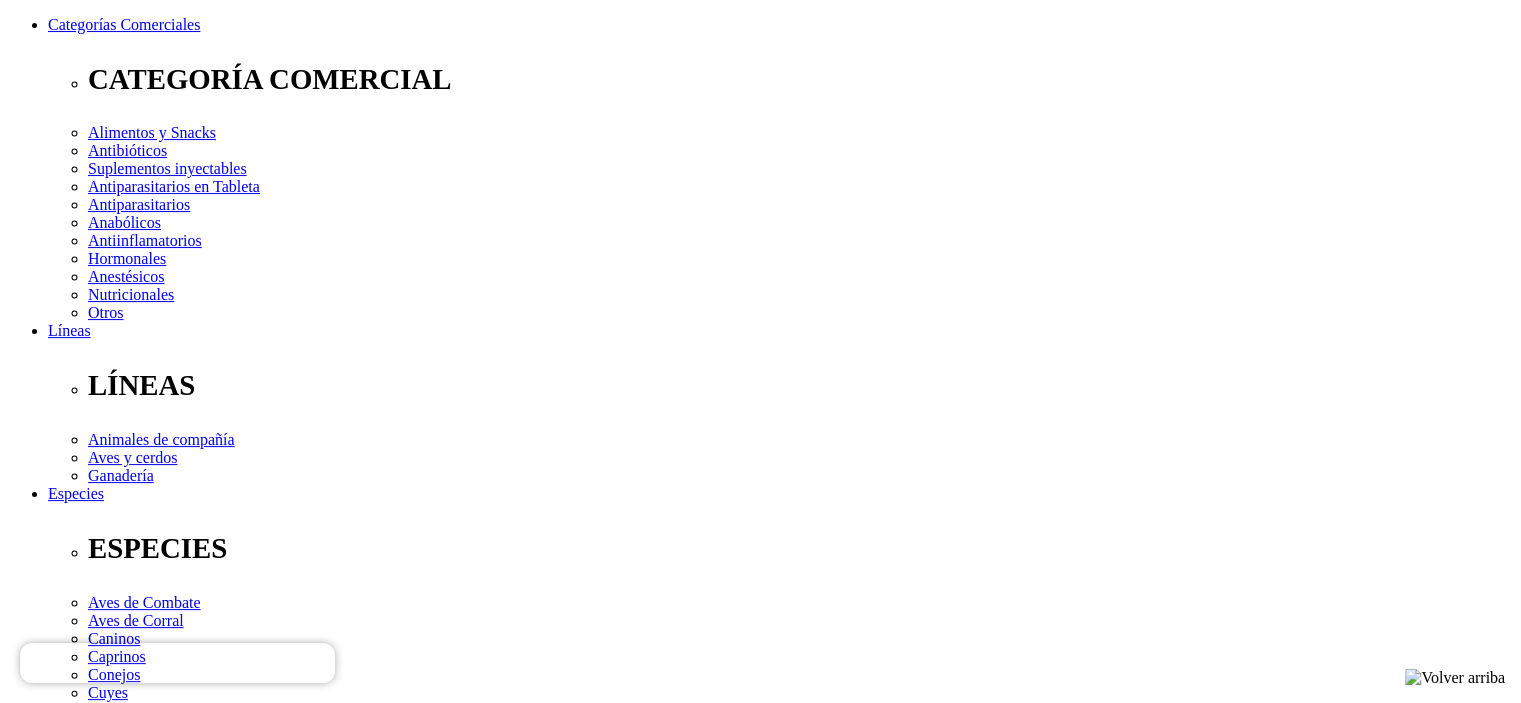 click on "Elige la presentación comercial que deseas
Caja x 1 tableta
Caja x 4 tabletas" at bounding box center (148, 2598) 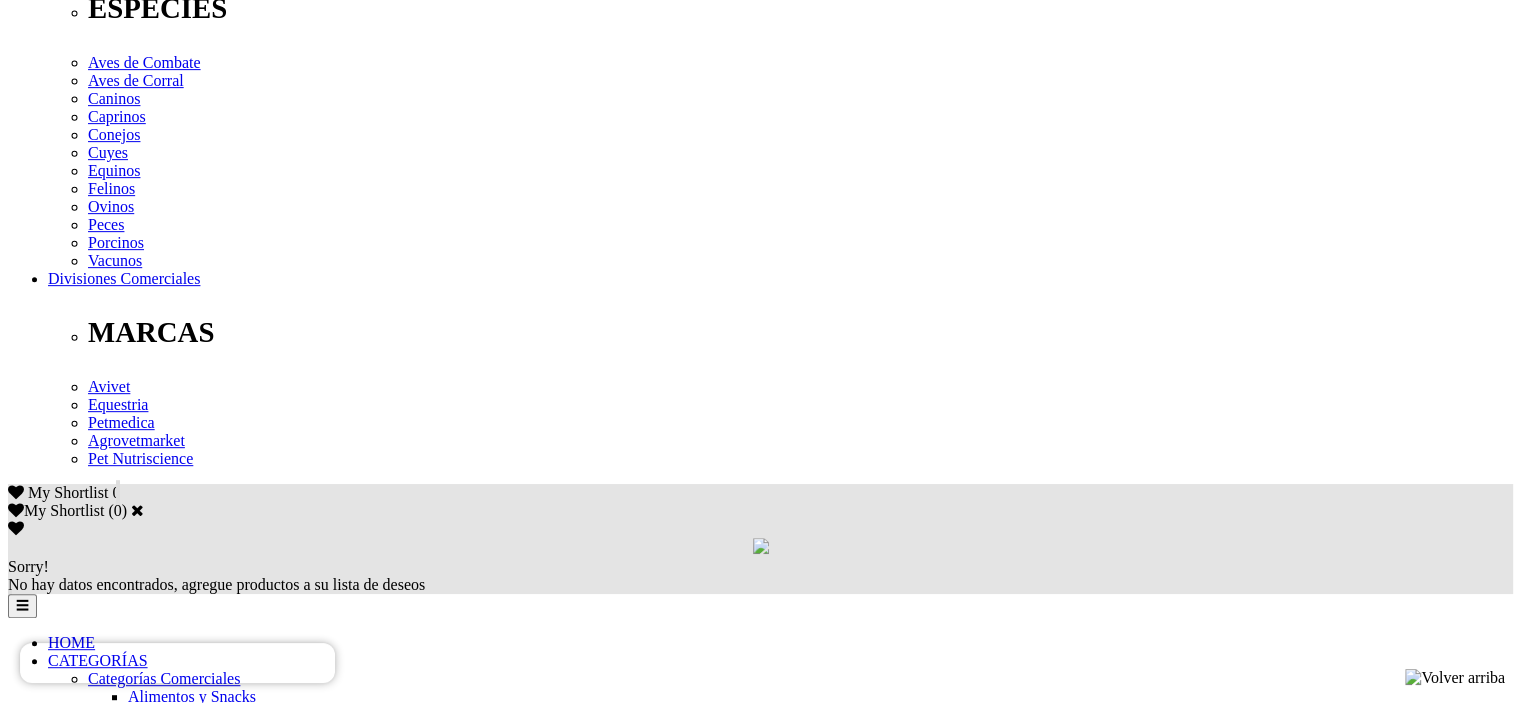 select on "381" 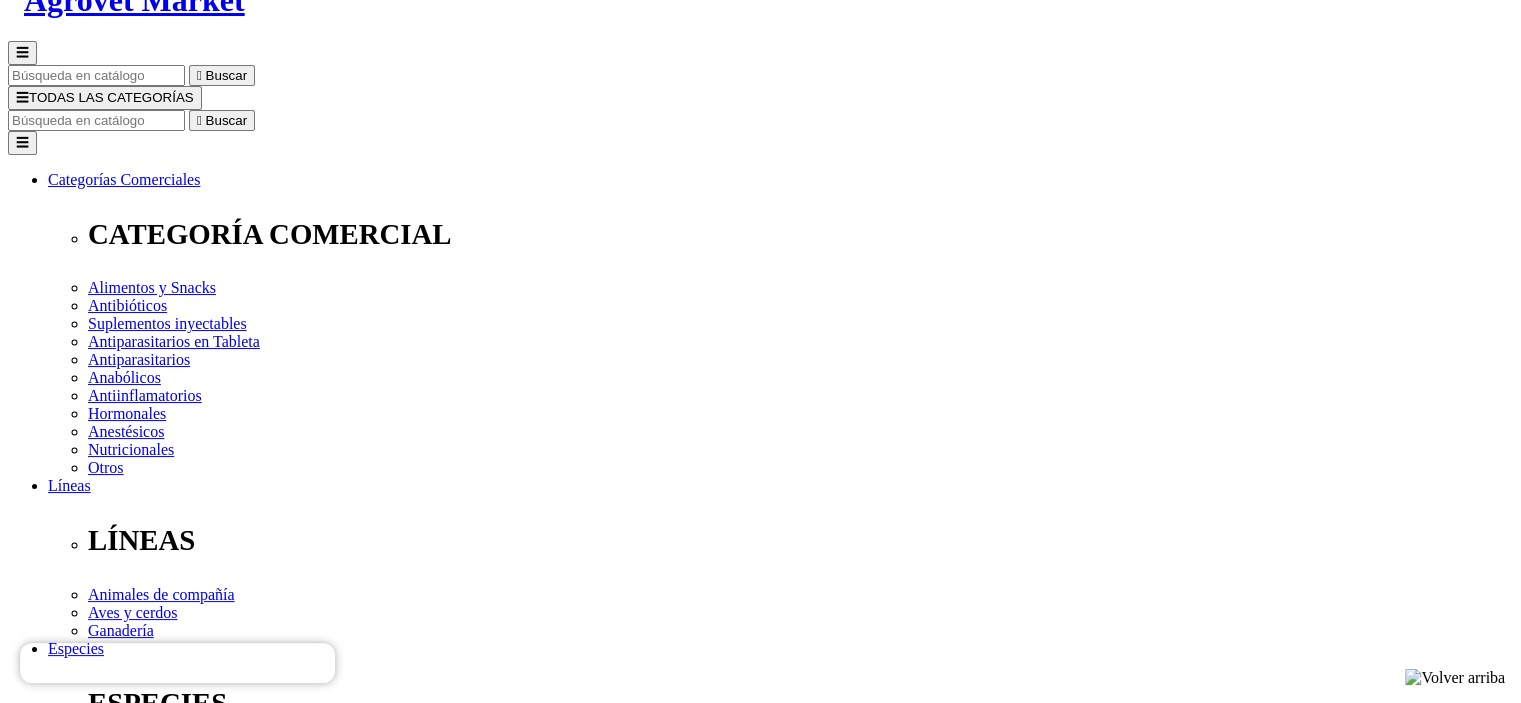 scroll, scrollTop: 140, scrollLeft: 0, axis: vertical 